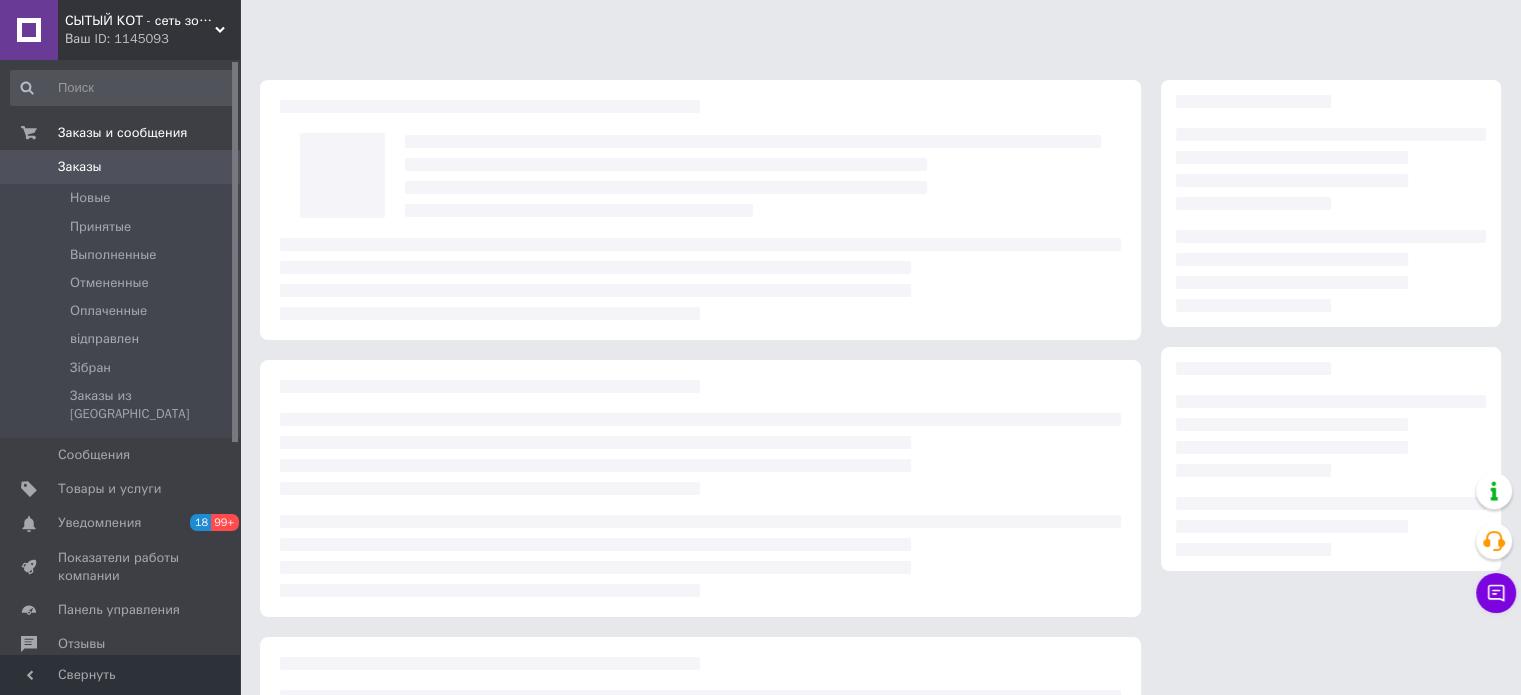 scroll, scrollTop: 219, scrollLeft: 0, axis: vertical 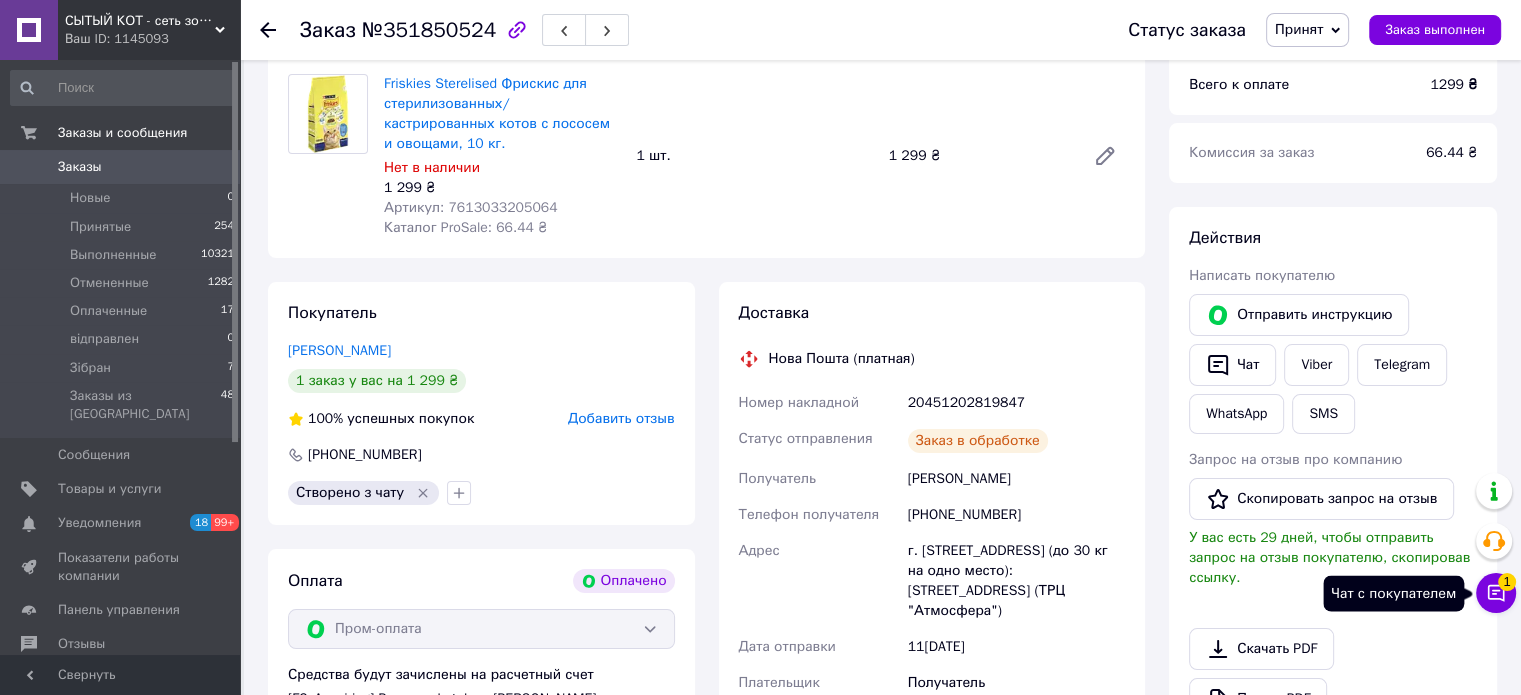 click on "Чат с покупателем 1" at bounding box center [1496, 593] 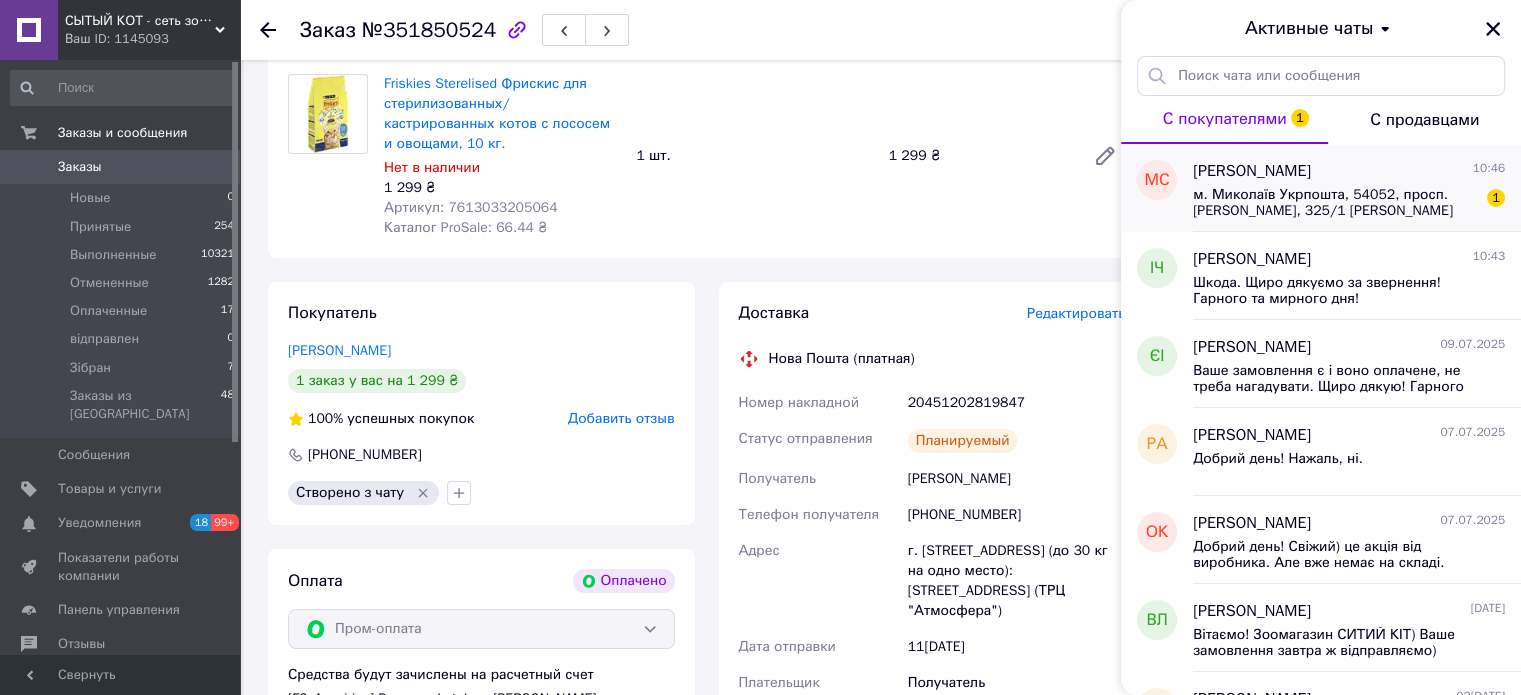 click on "м. Миколаїв Укрпошта, 54052, просп. [PERSON_NAME], 325/1 [PERSON_NAME] [PERSON_NAME]. телеф 0679816430" at bounding box center (1335, 203) 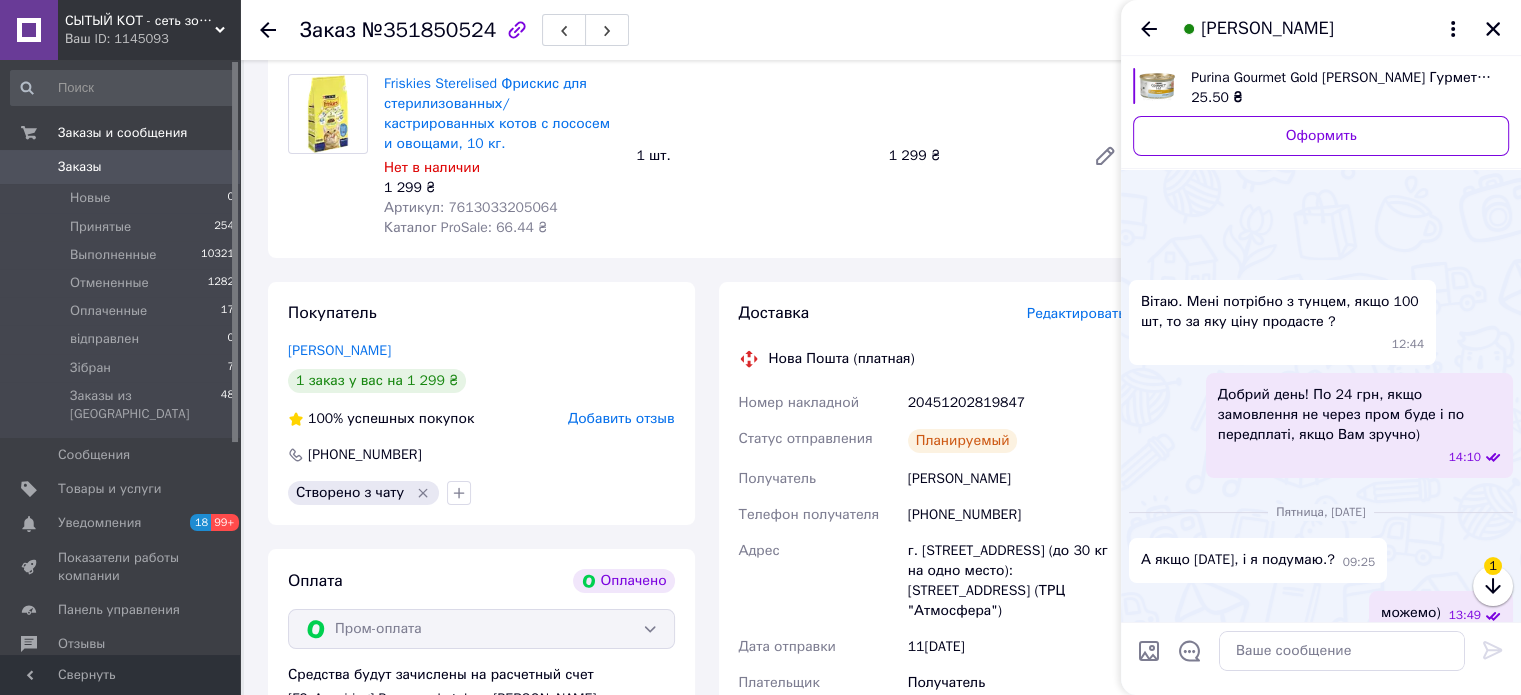 scroll, scrollTop: 273, scrollLeft: 0, axis: vertical 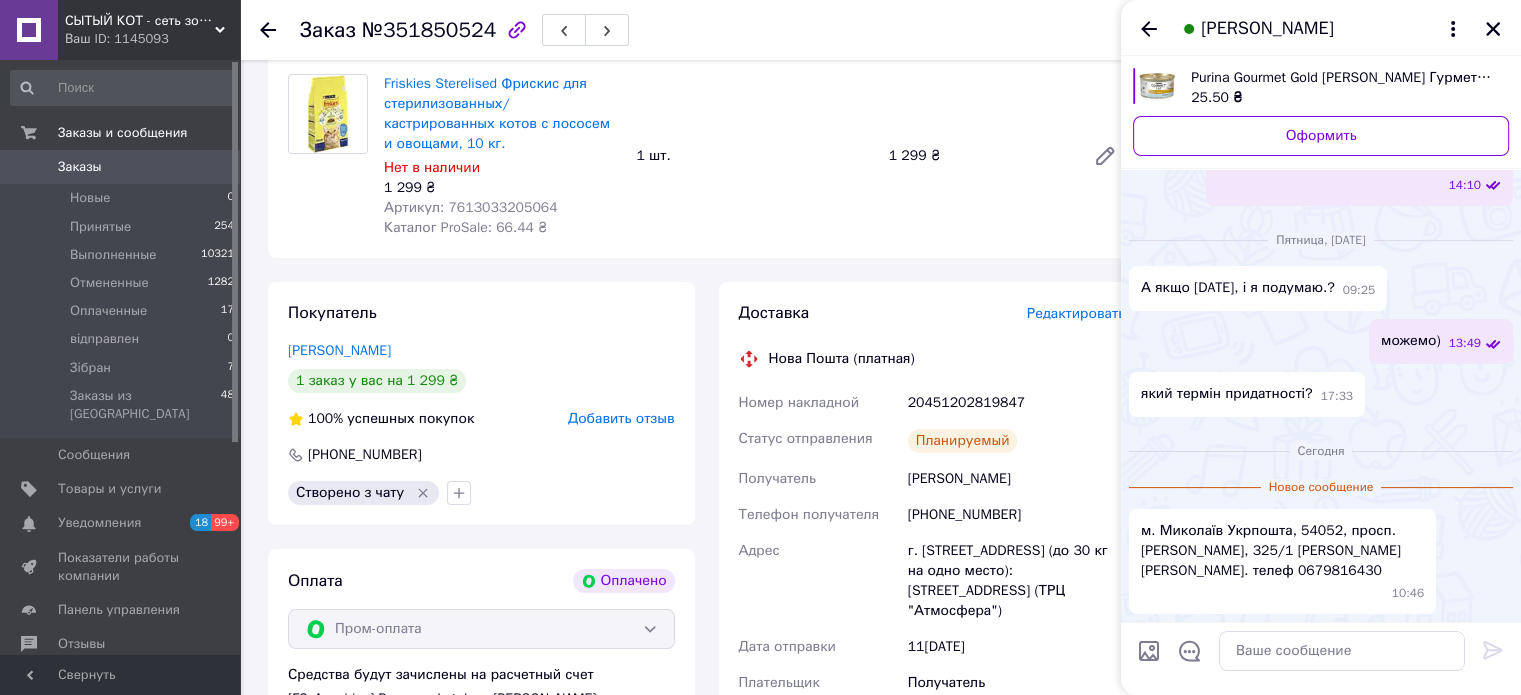 click on "м. Миколаїв Укрпошта, 54052, просп. [PERSON_NAME], 325/1 [PERSON_NAME] [PERSON_NAME]. телеф 0679816430 10:46" at bounding box center [1321, 561] 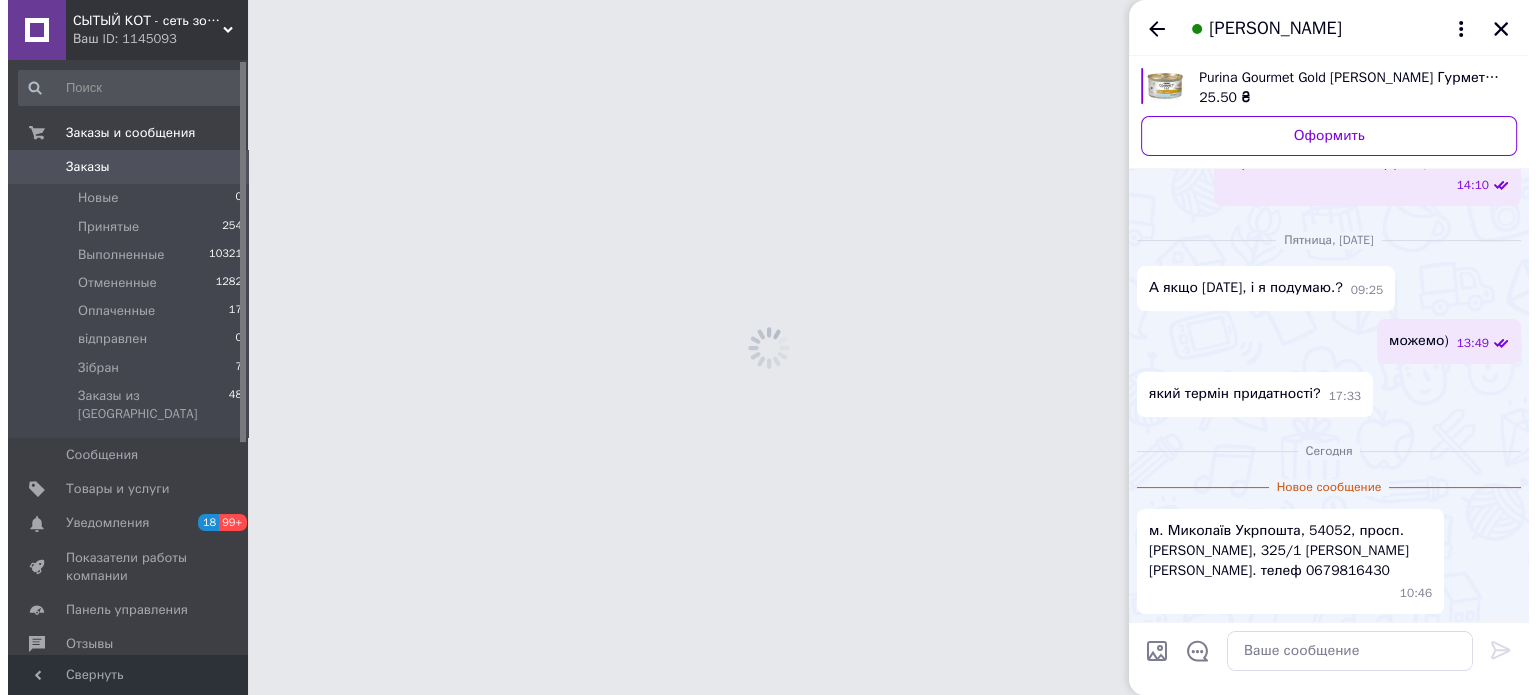 scroll, scrollTop: 0, scrollLeft: 0, axis: both 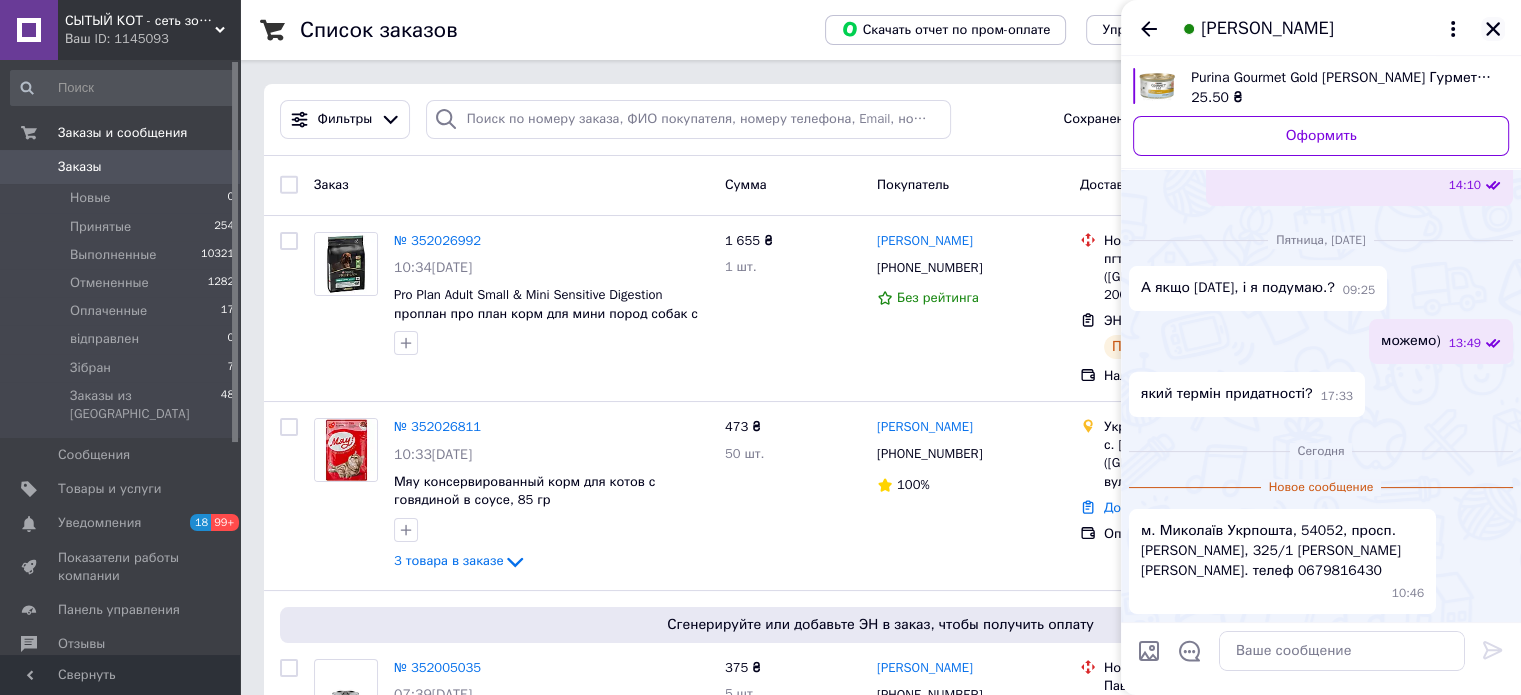 click 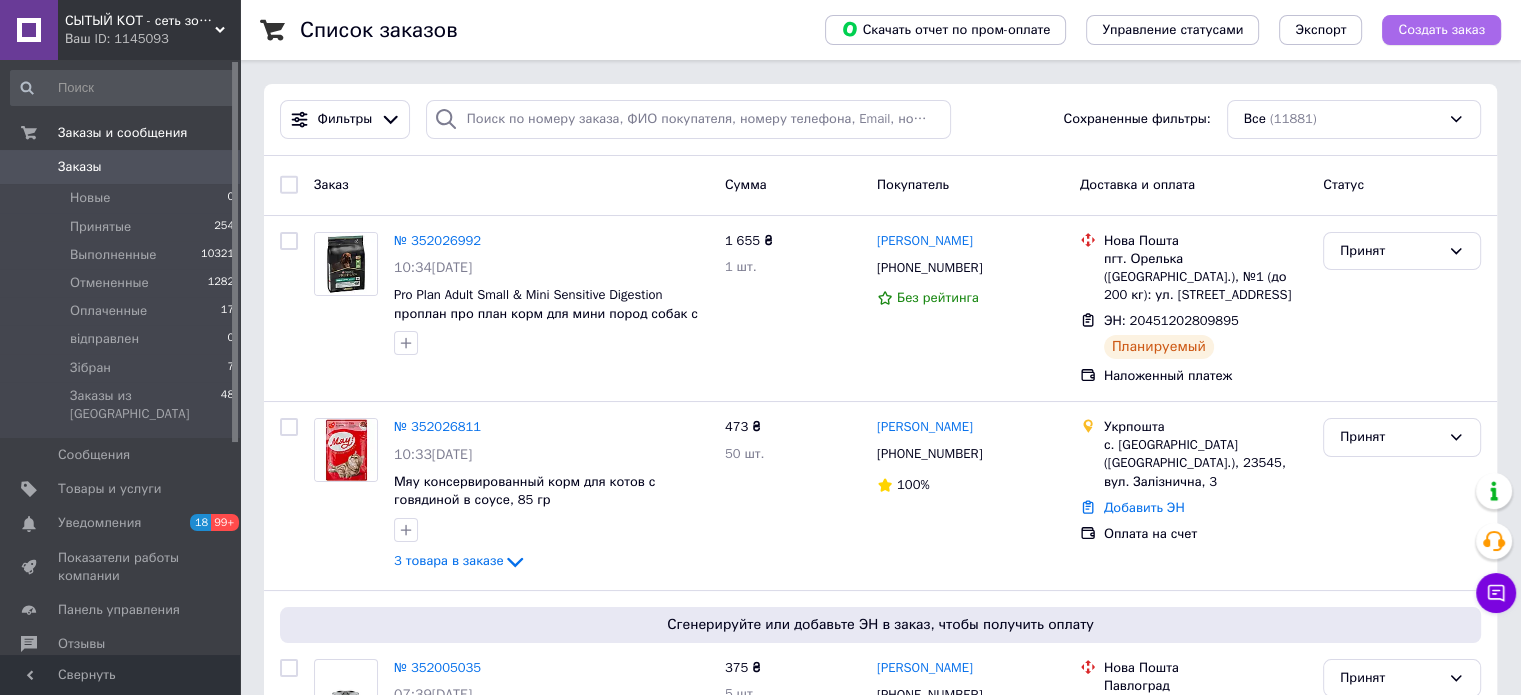 click on "Создать заказ" at bounding box center [1441, 30] 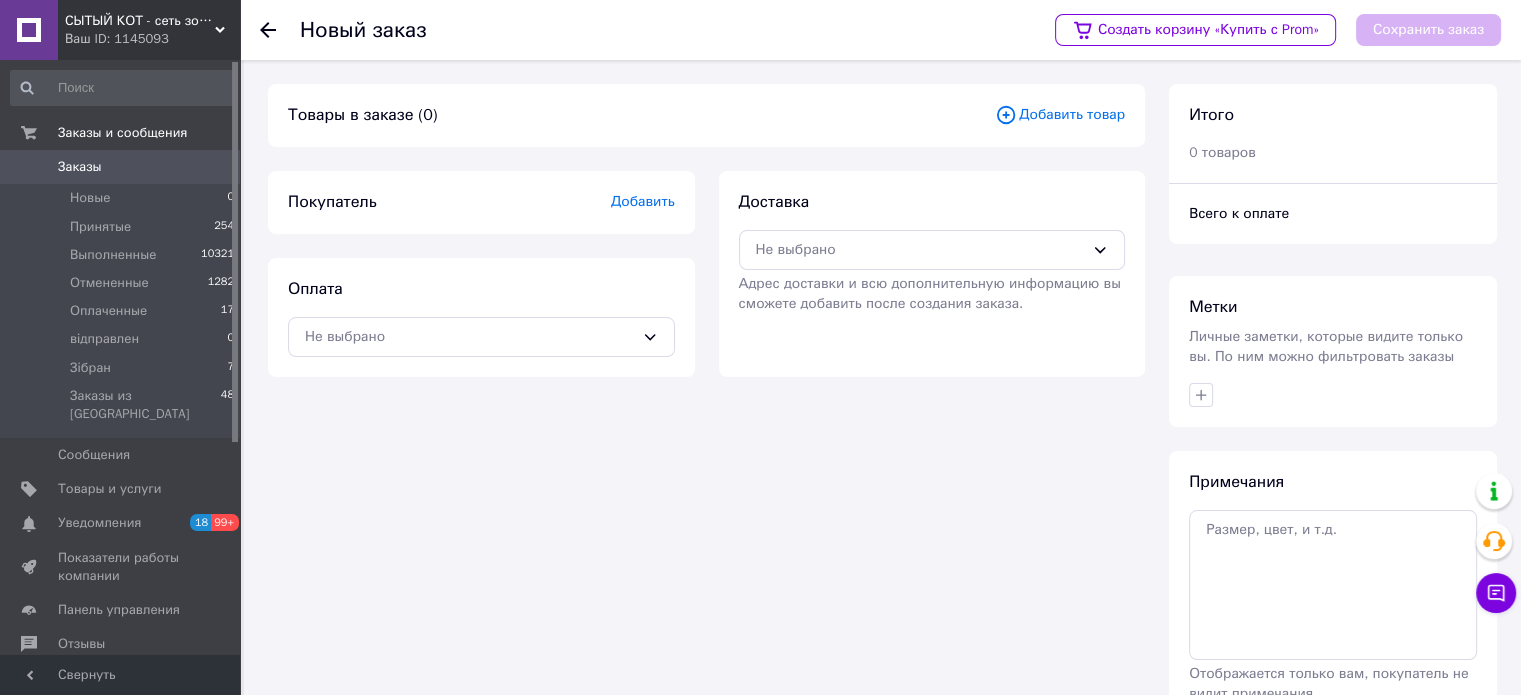 click on "Добавить товар" at bounding box center (1060, 115) 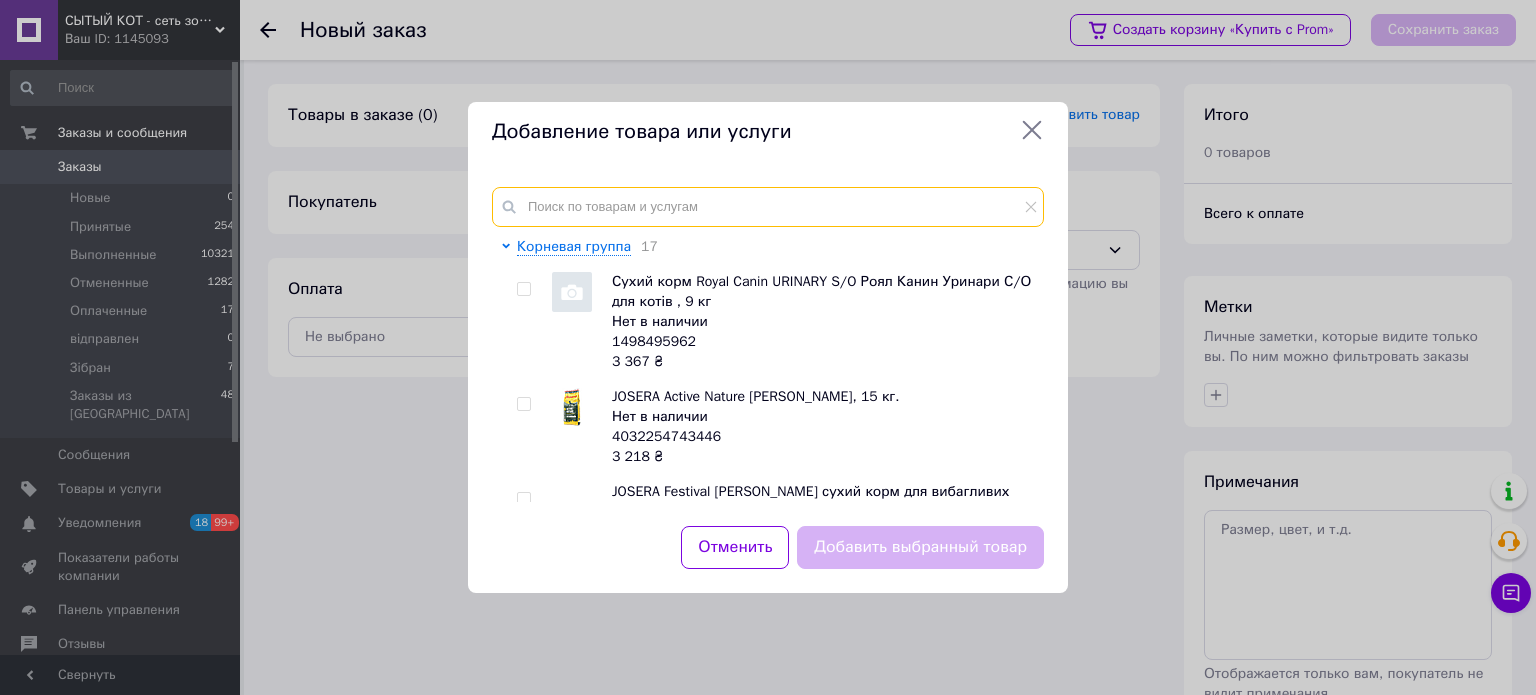 click at bounding box center [768, 207] 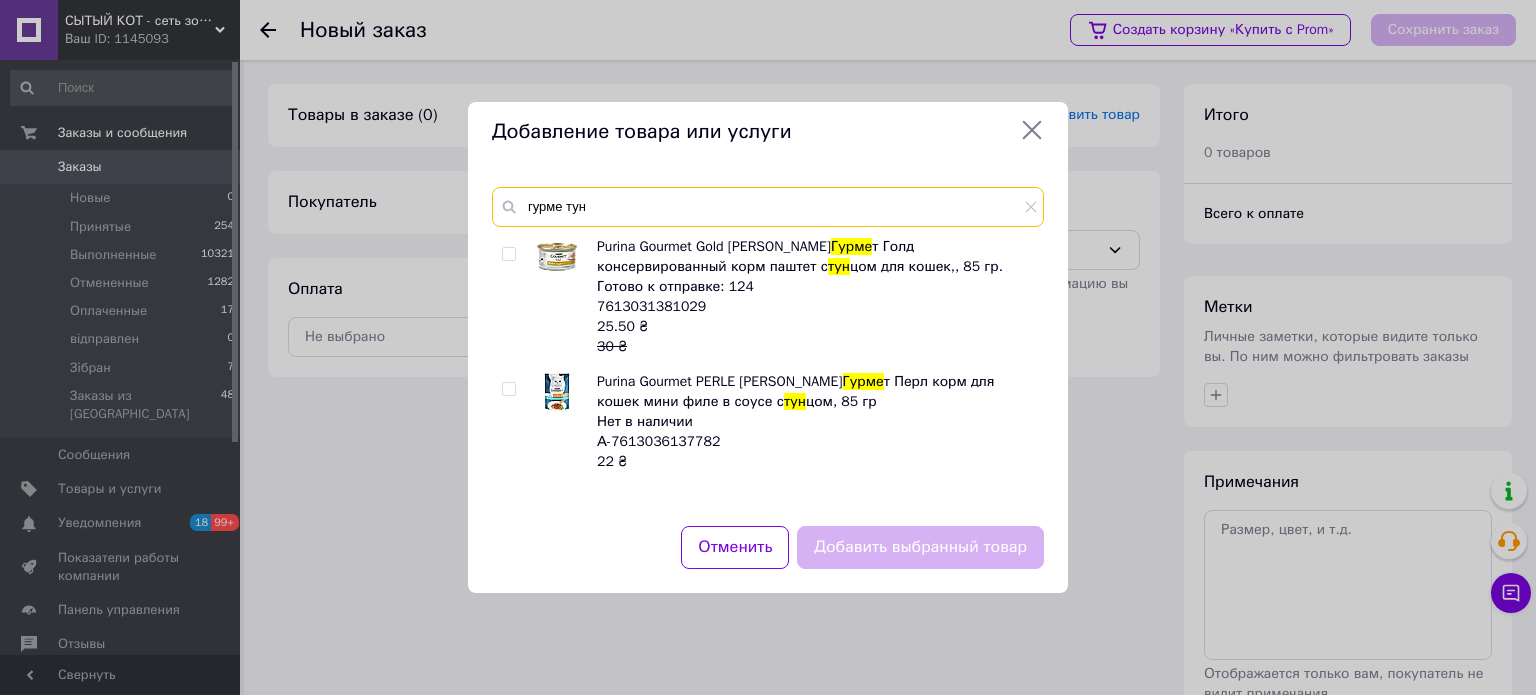type on "гурме тун" 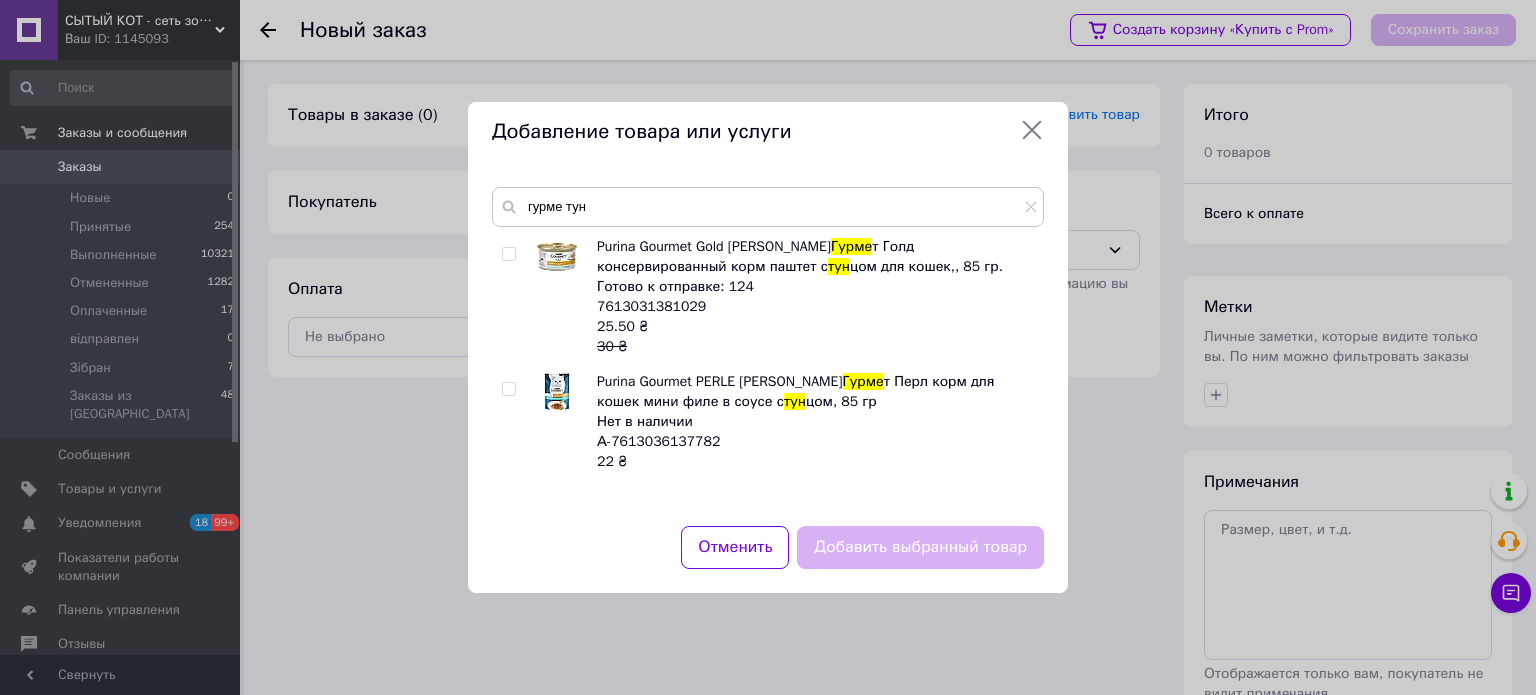 click at bounding box center (508, 254) 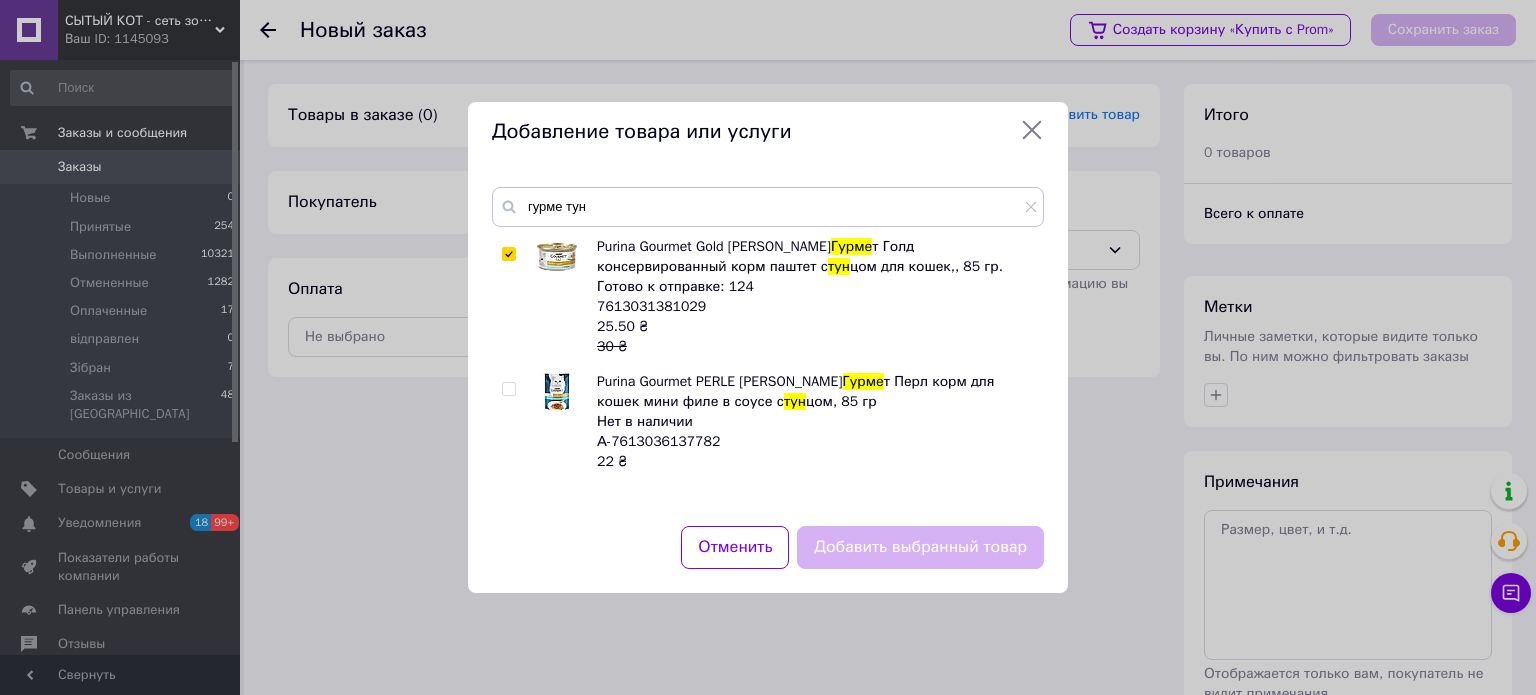 checkbox on "true" 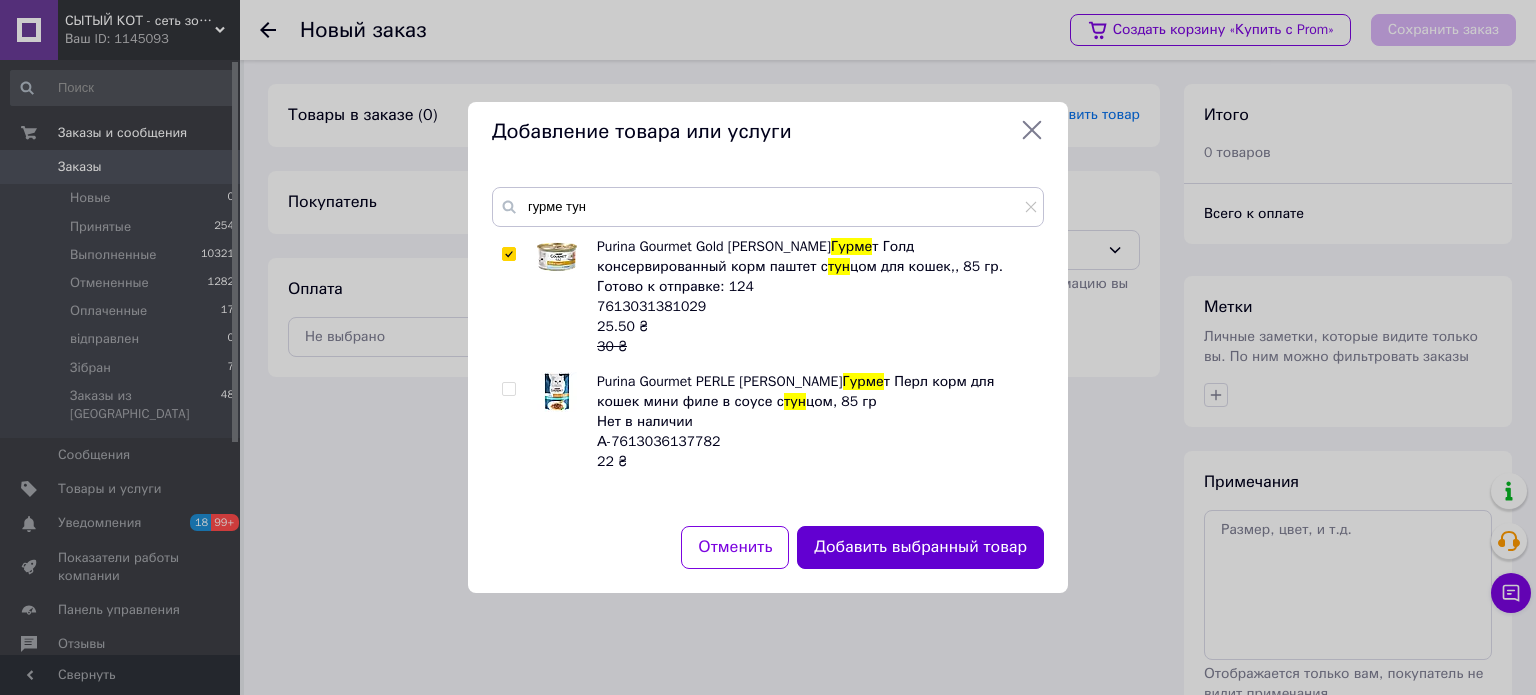 click on "Добавить выбранный товар" at bounding box center (920, 547) 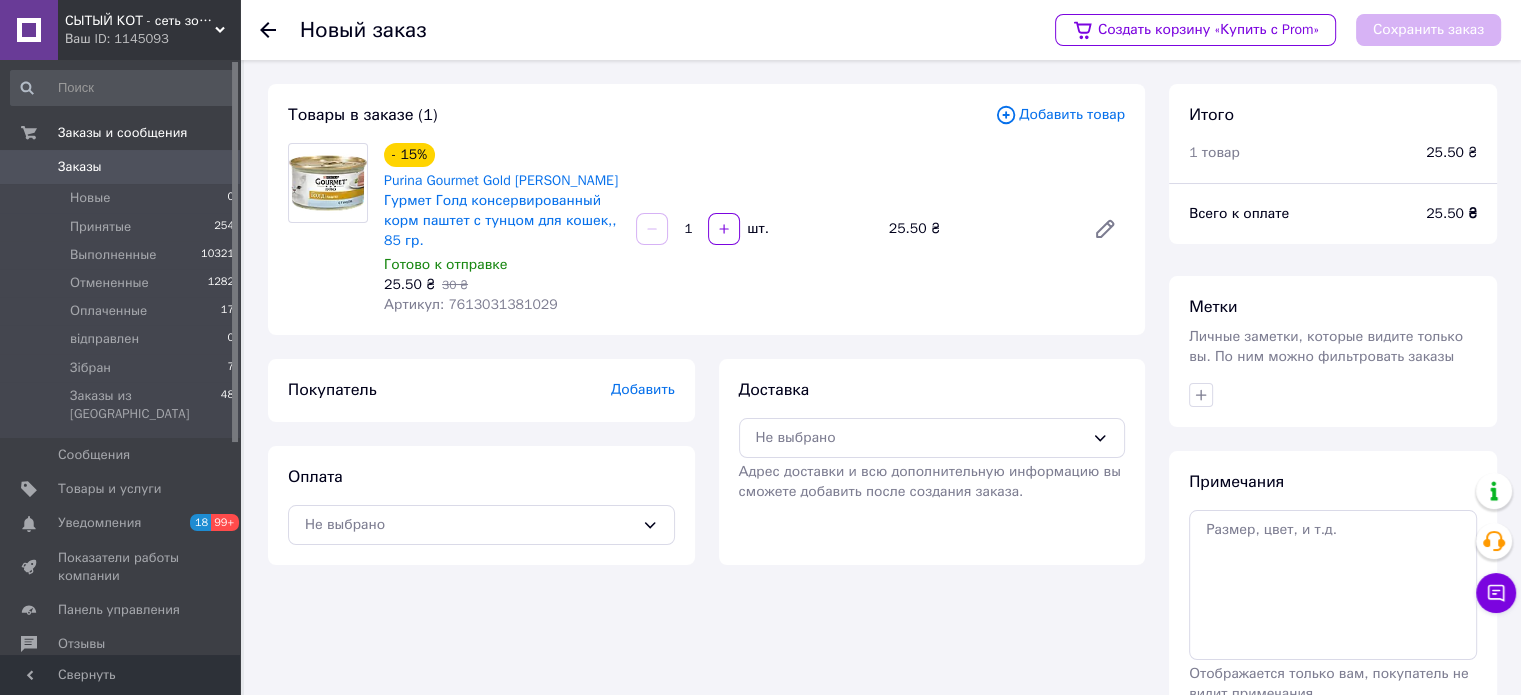 click on "1" at bounding box center (688, 229) 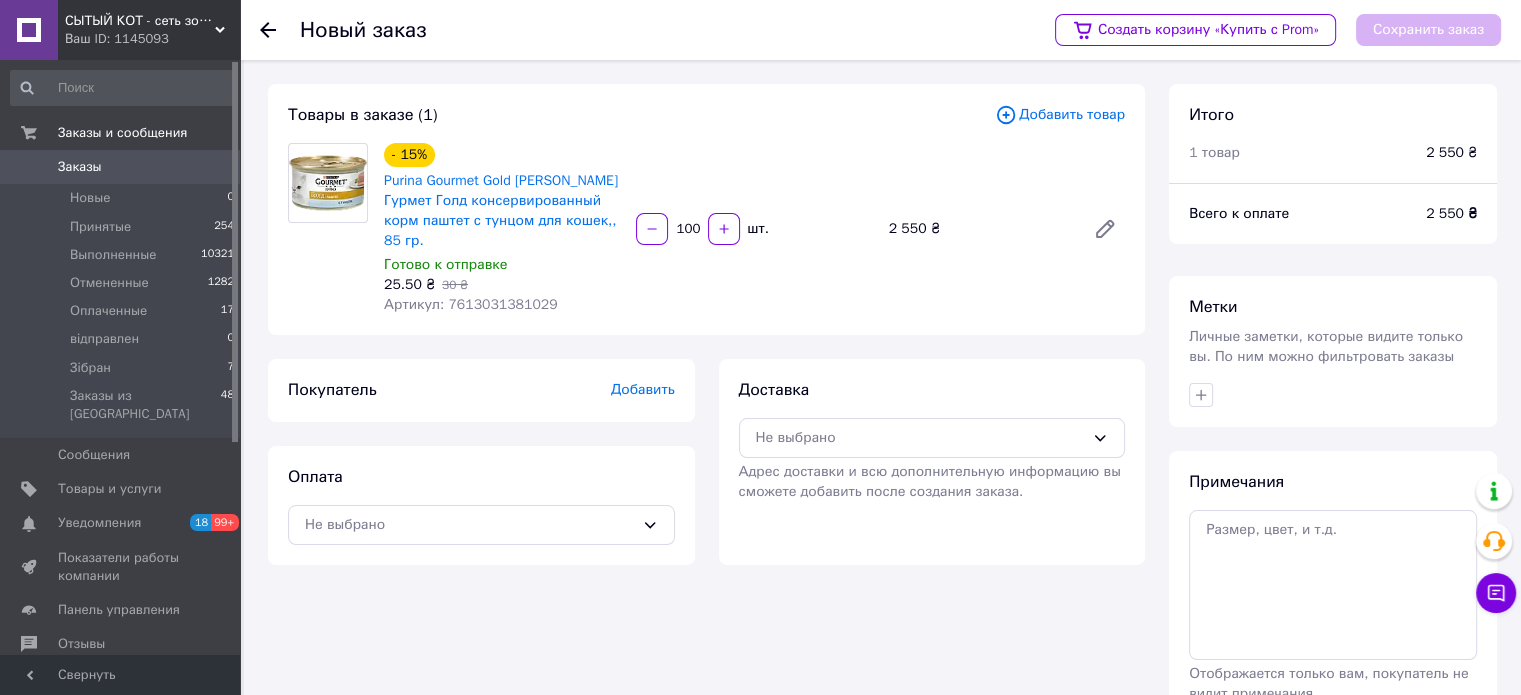type on "100" 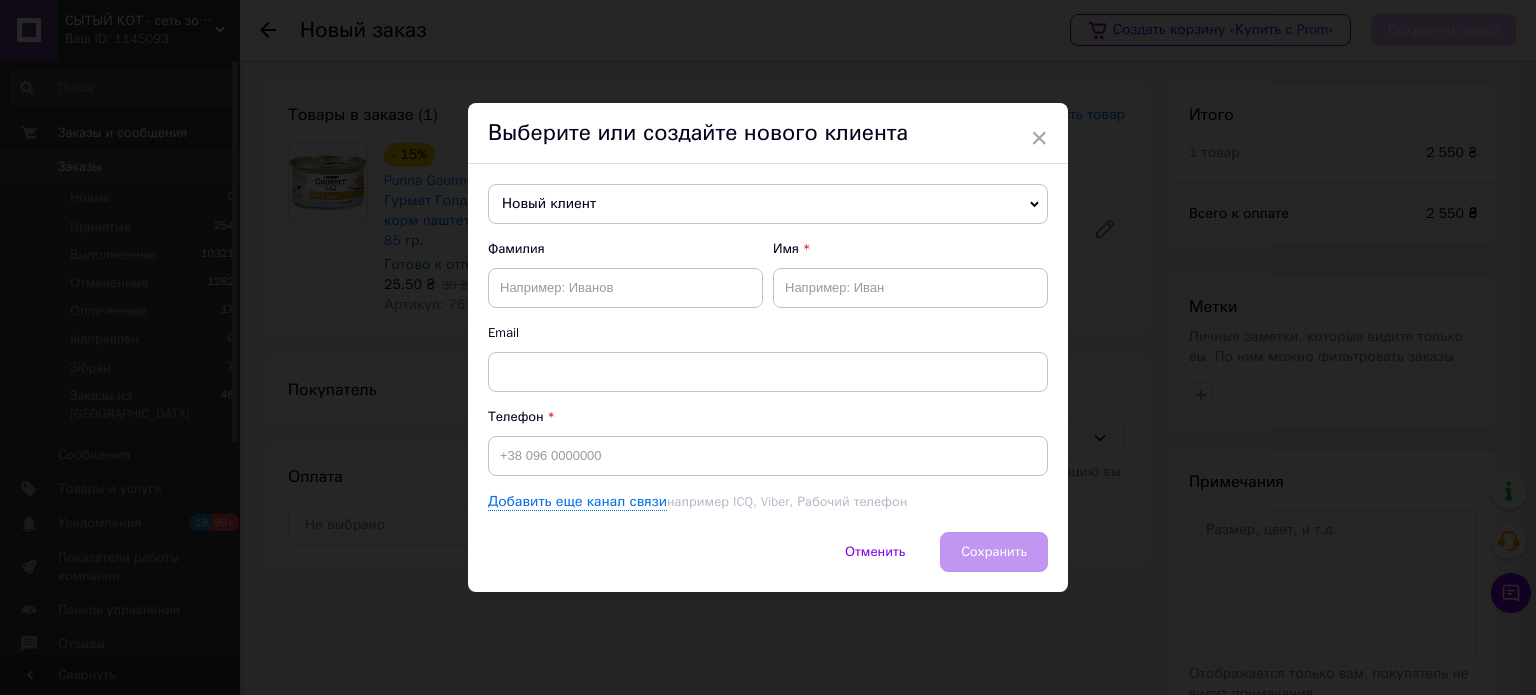 click at bounding box center (768, 372) 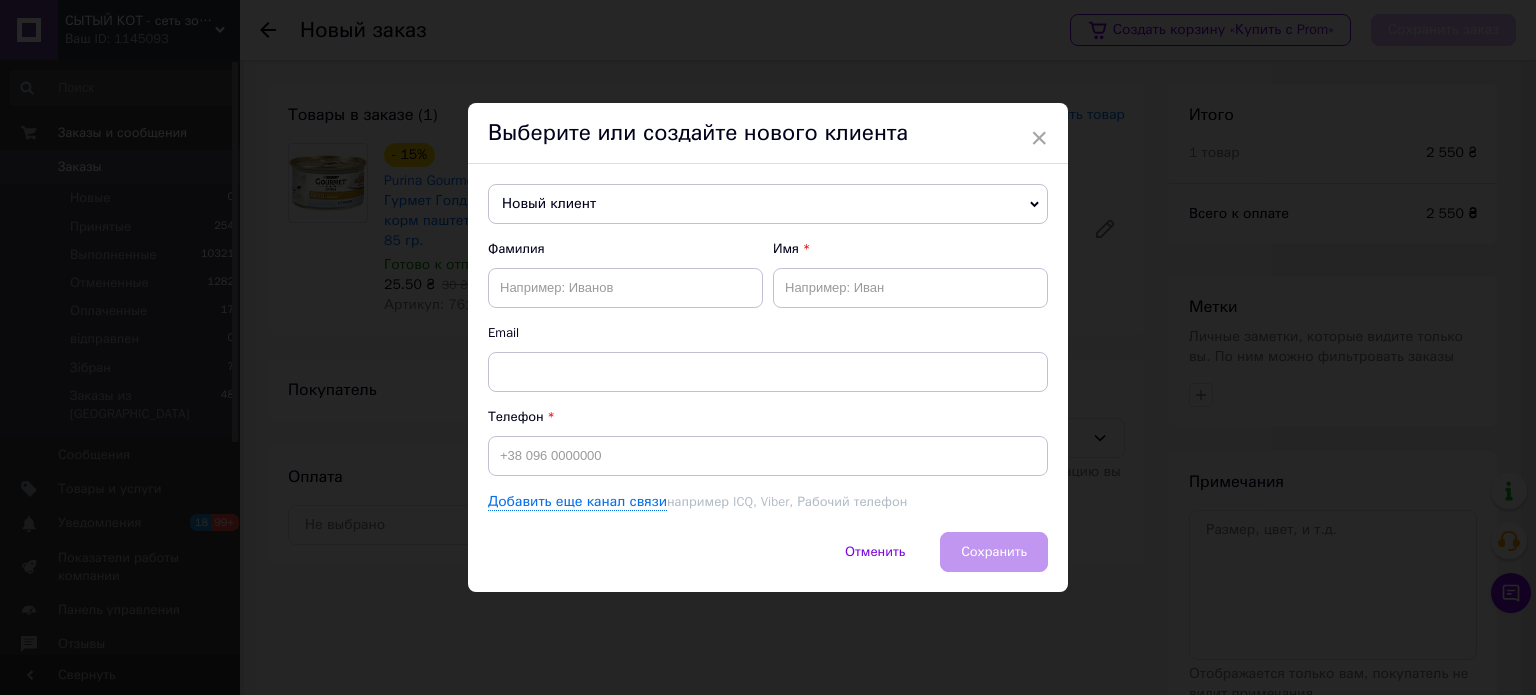 click on "Новый клиент" at bounding box center [768, 204] 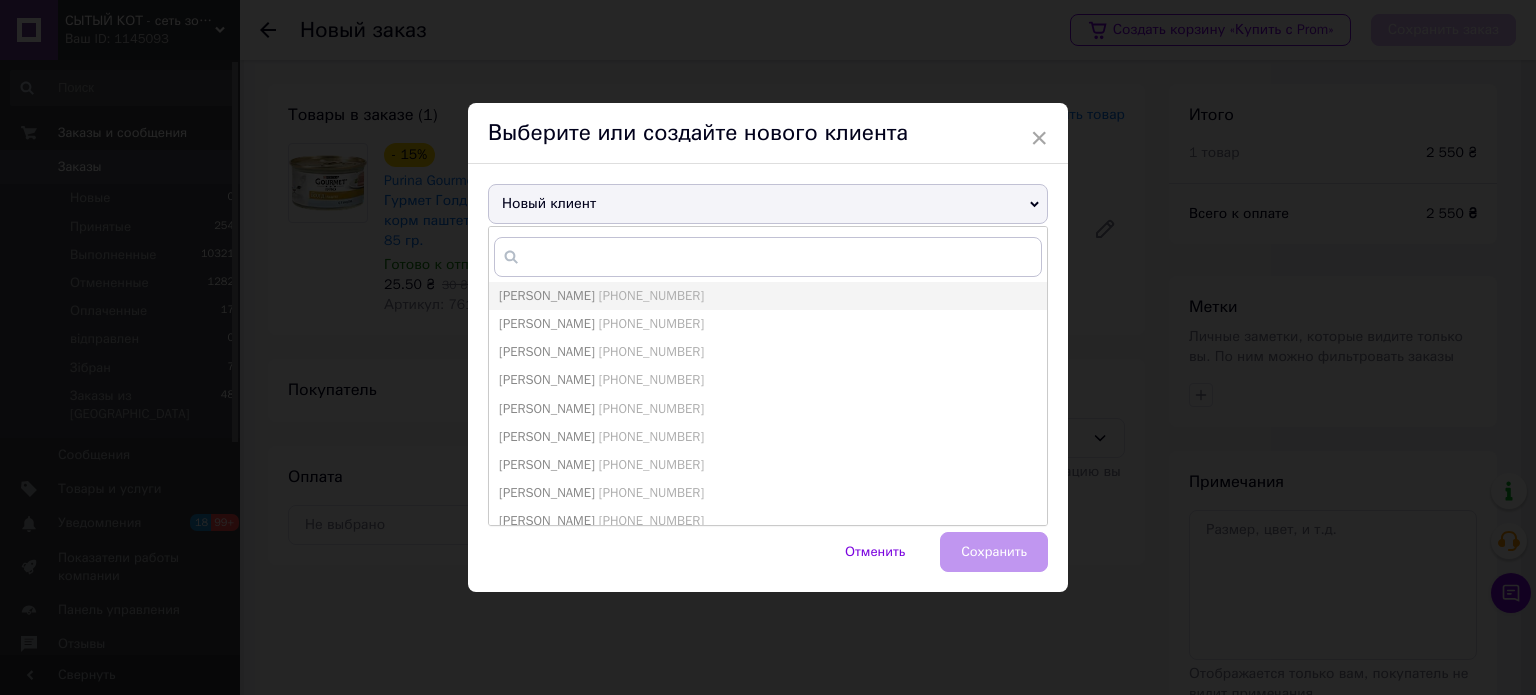 click on "Новый клиент" at bounding box center (768, 204) 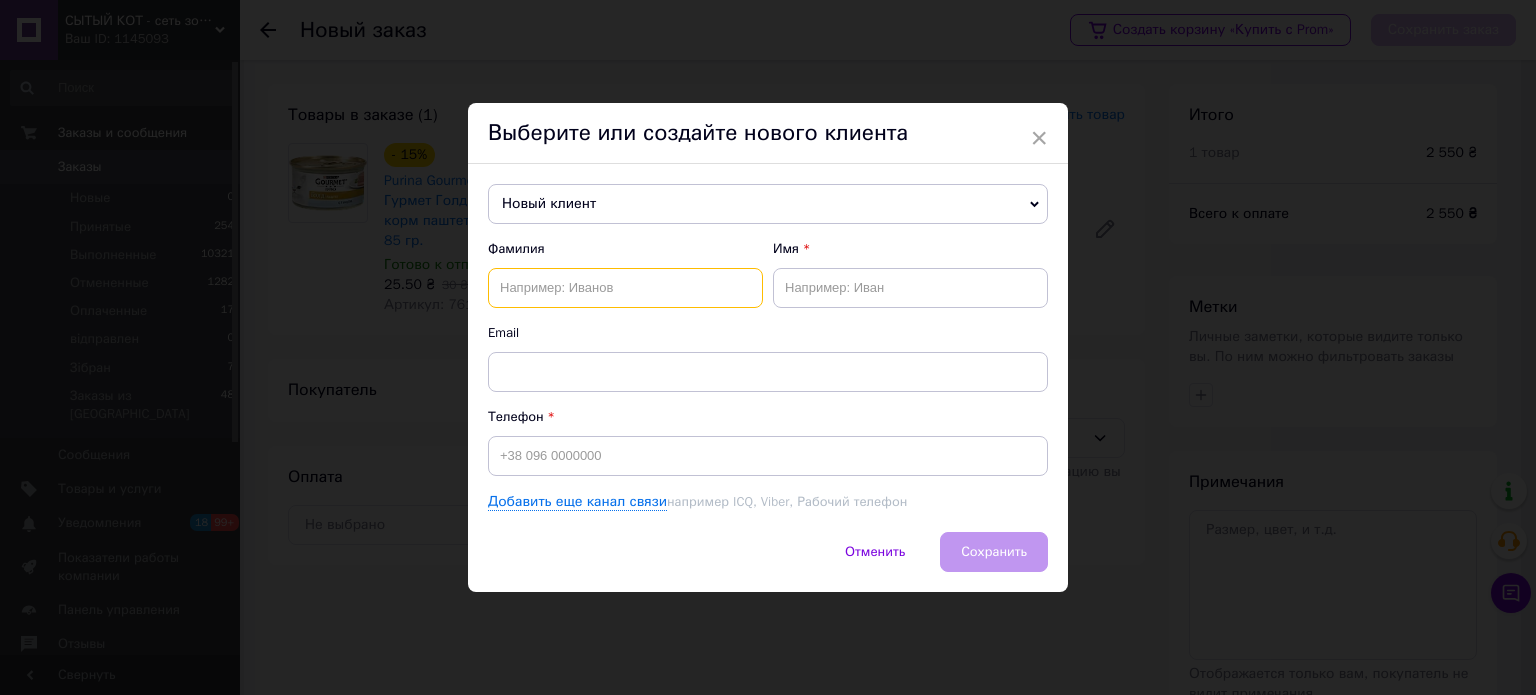 click at bounding box center (625, 288) 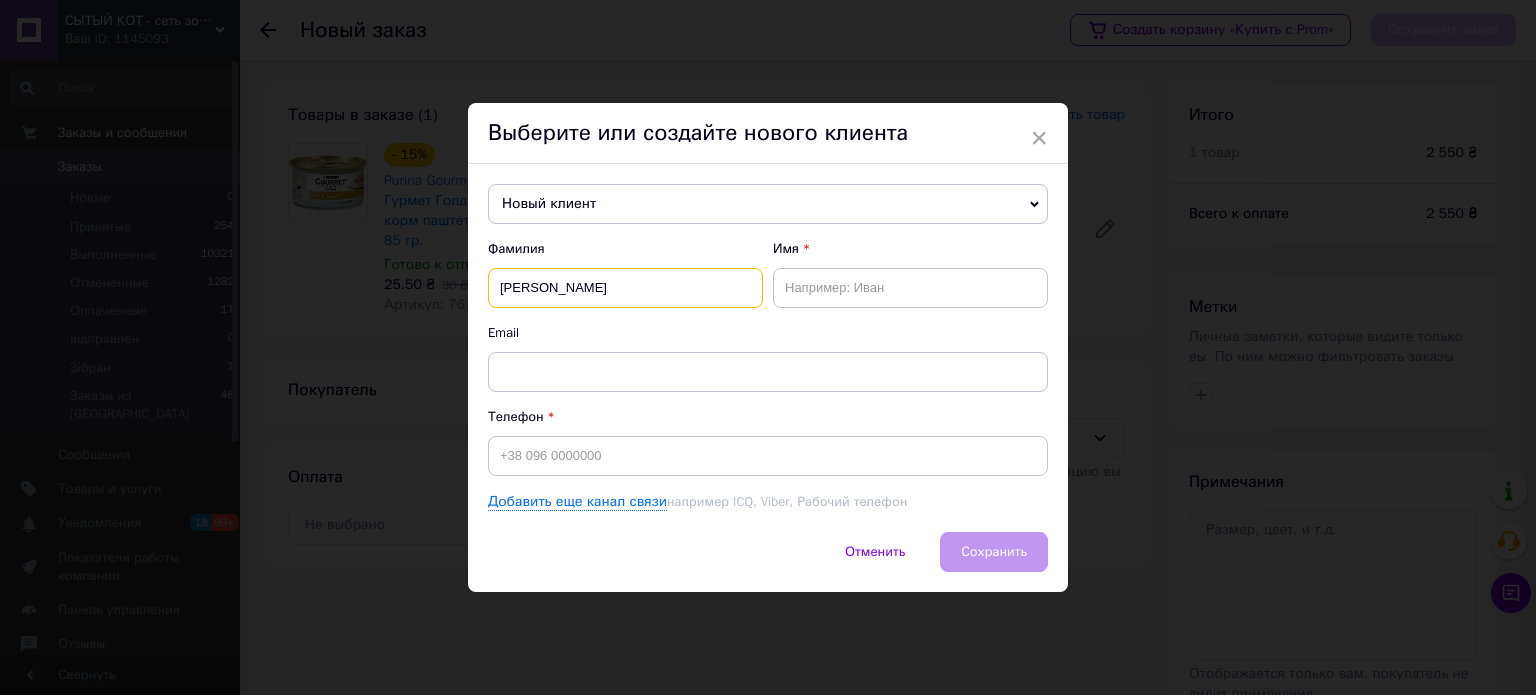 type on "[PERSON_NAME]" 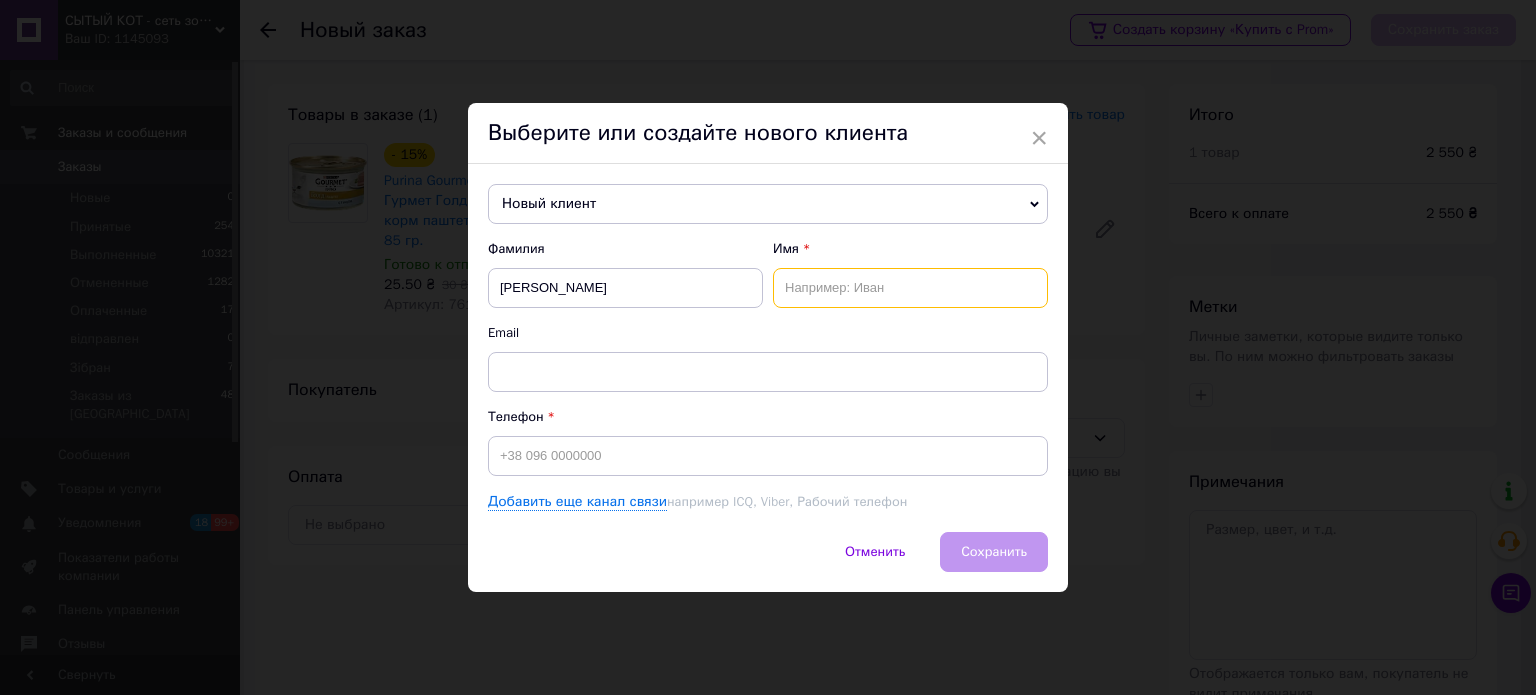 click at bounding box center [910, 288] 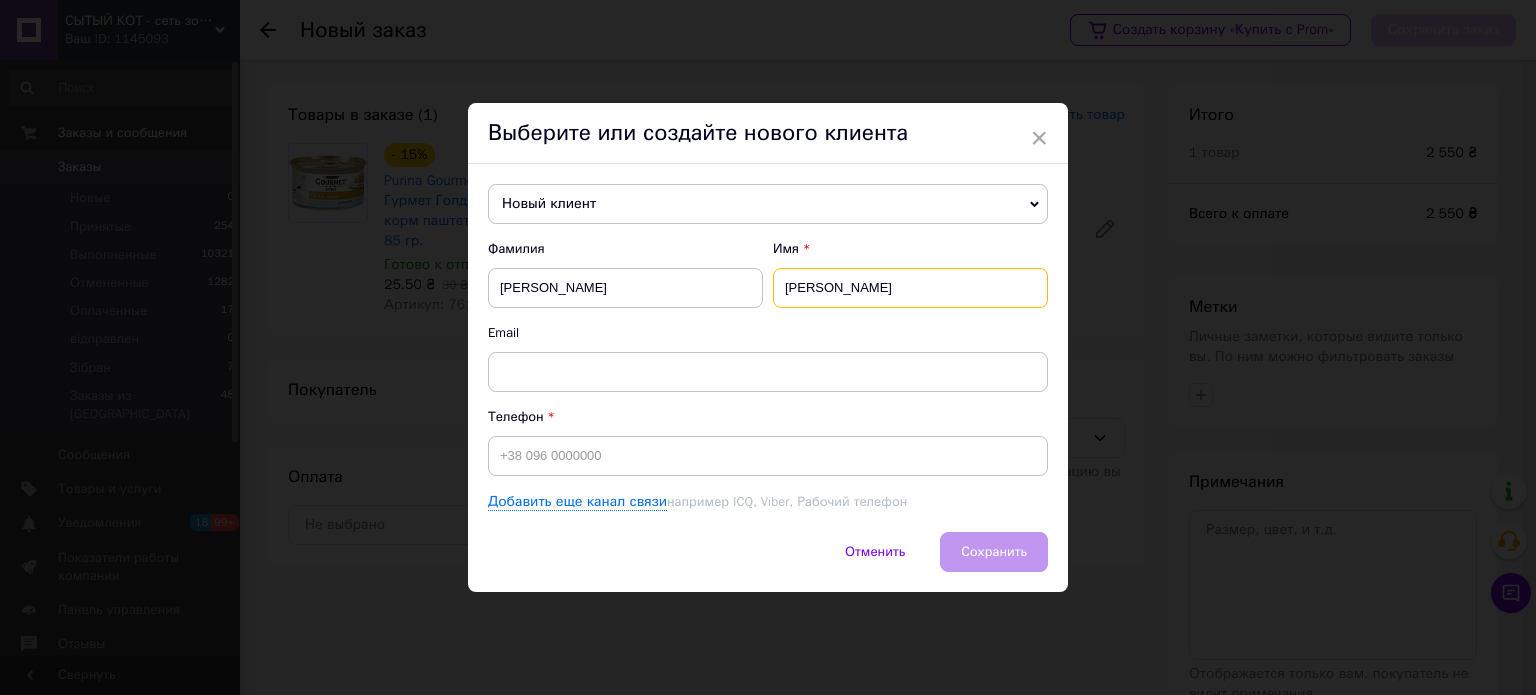type on "[PERSON_NAME]" 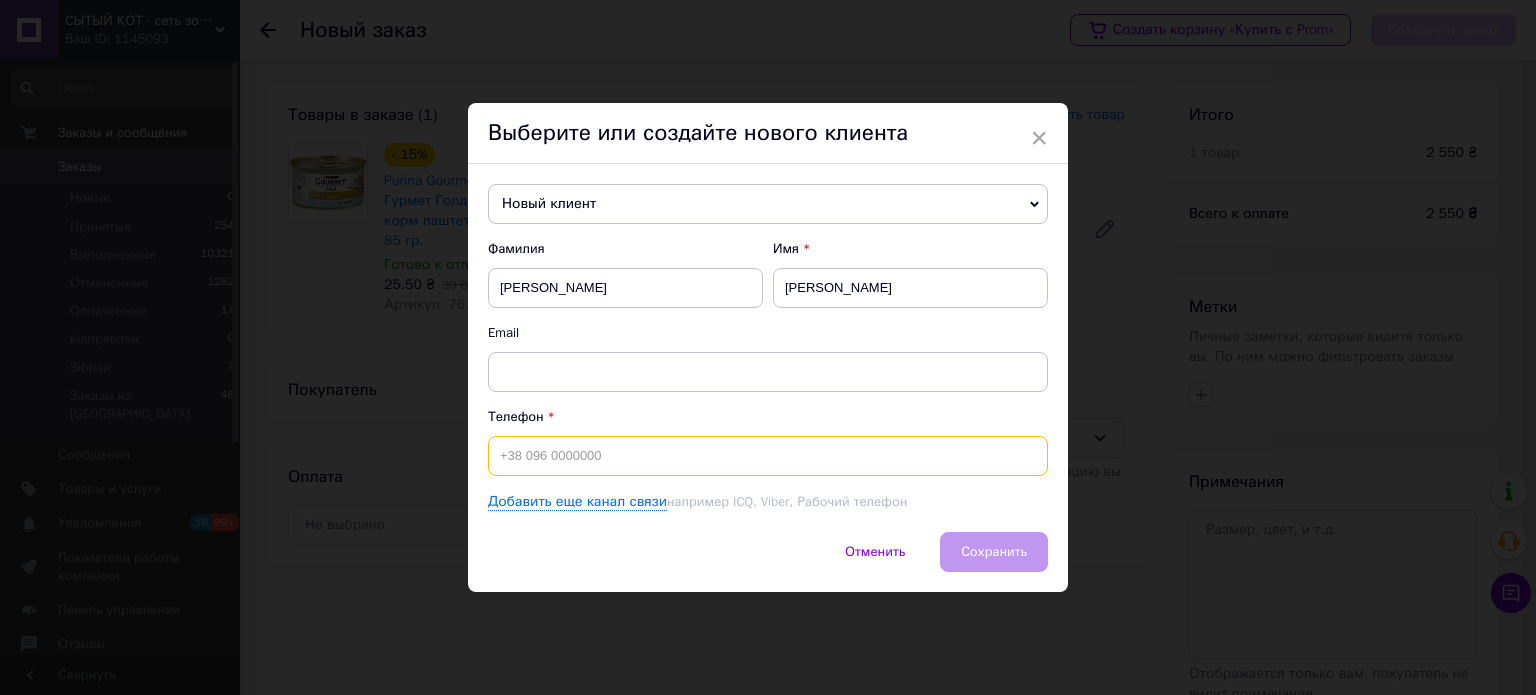 click at bounding box center (768, 456) 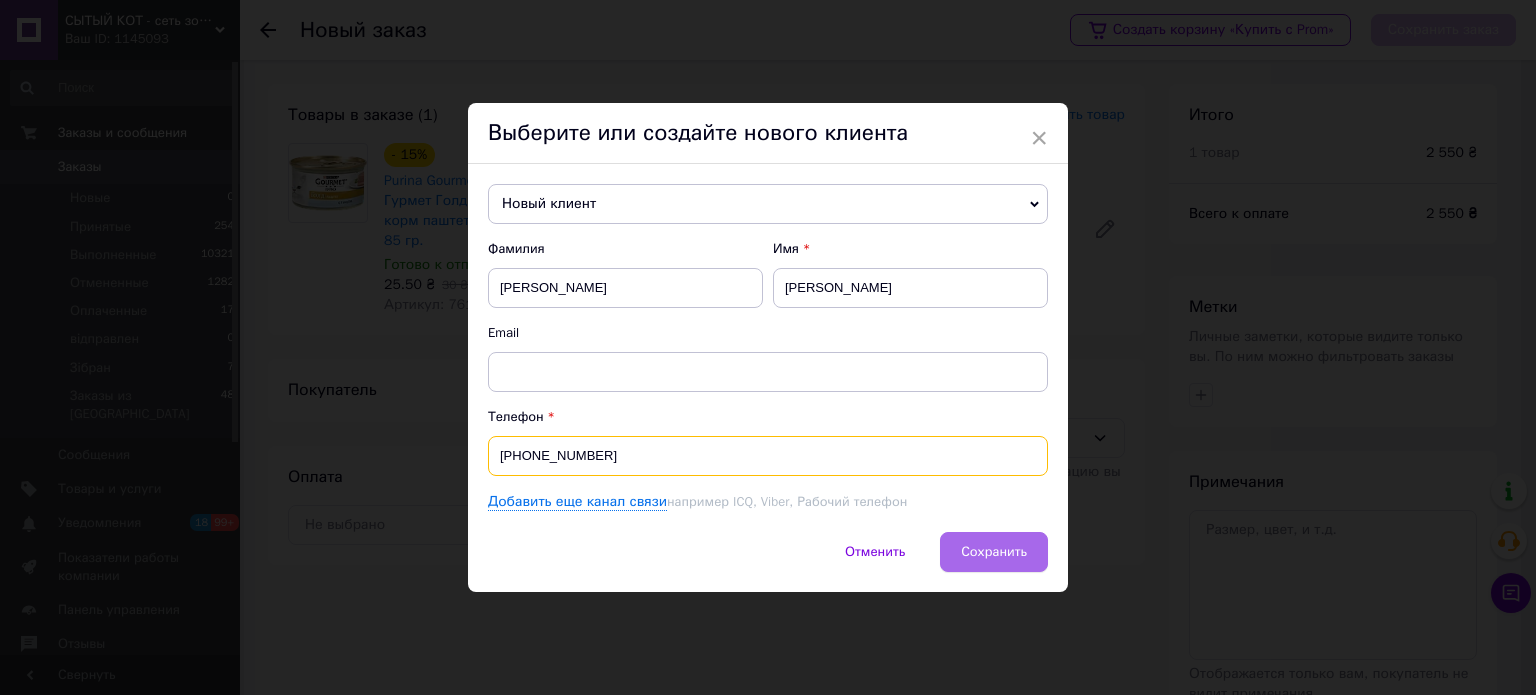 type on "[PHONE_NUMBER]" 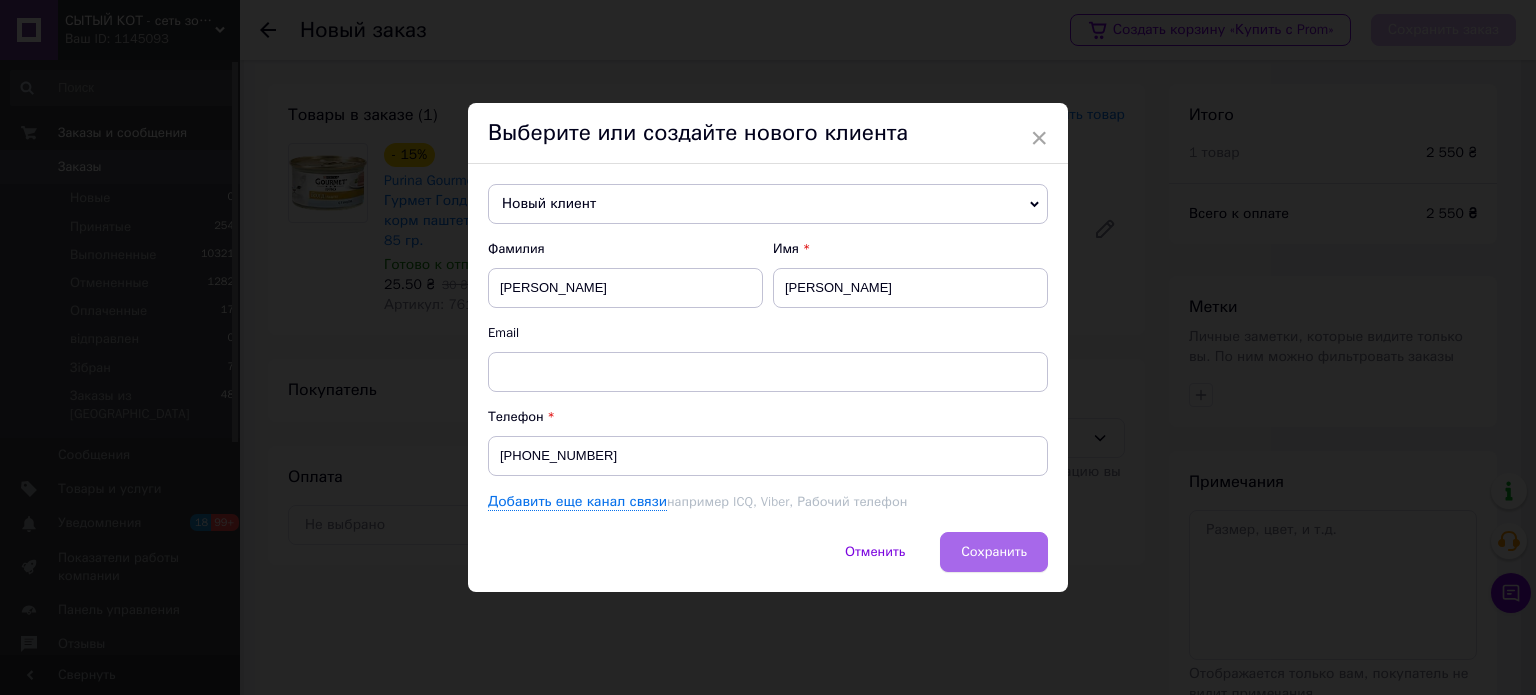 click on "Сохранить" at bounding box center [994, 552] 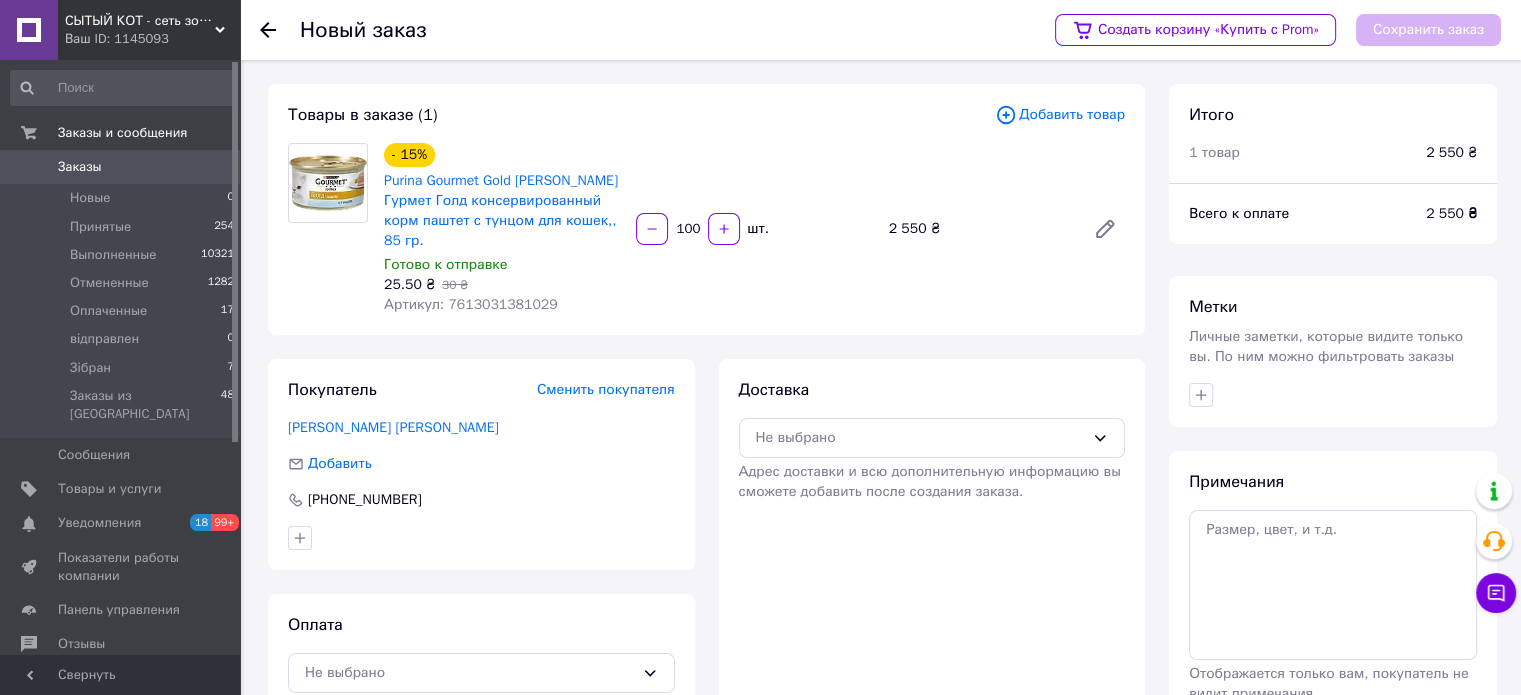 click on "Покупатель Сменить покупателя [PERSON_NAME] [PERSON_NAME] [PHONE_NUMBER] Оплата Не выбрано" at bounding box center (481, 536) 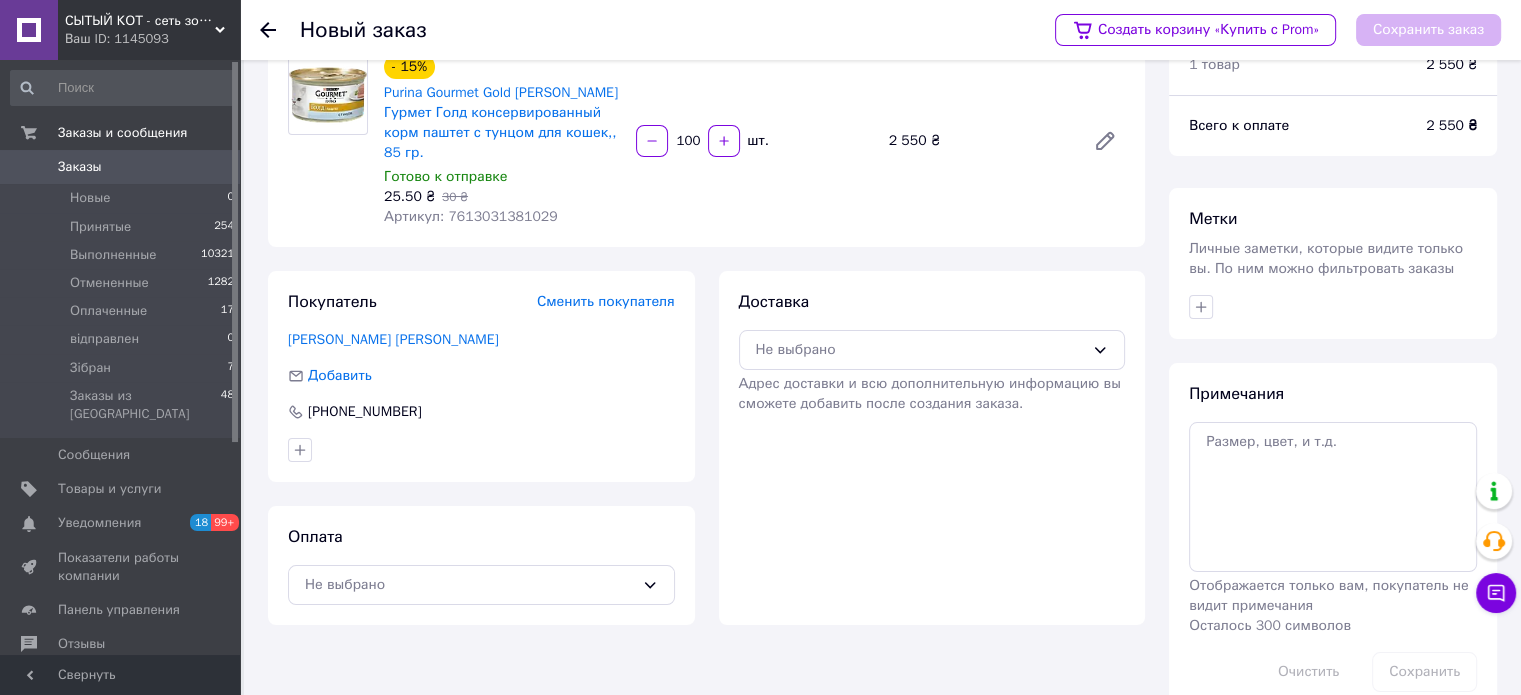 scroll, scrollTop: 128, scrollLeft: 0, axis: vertical 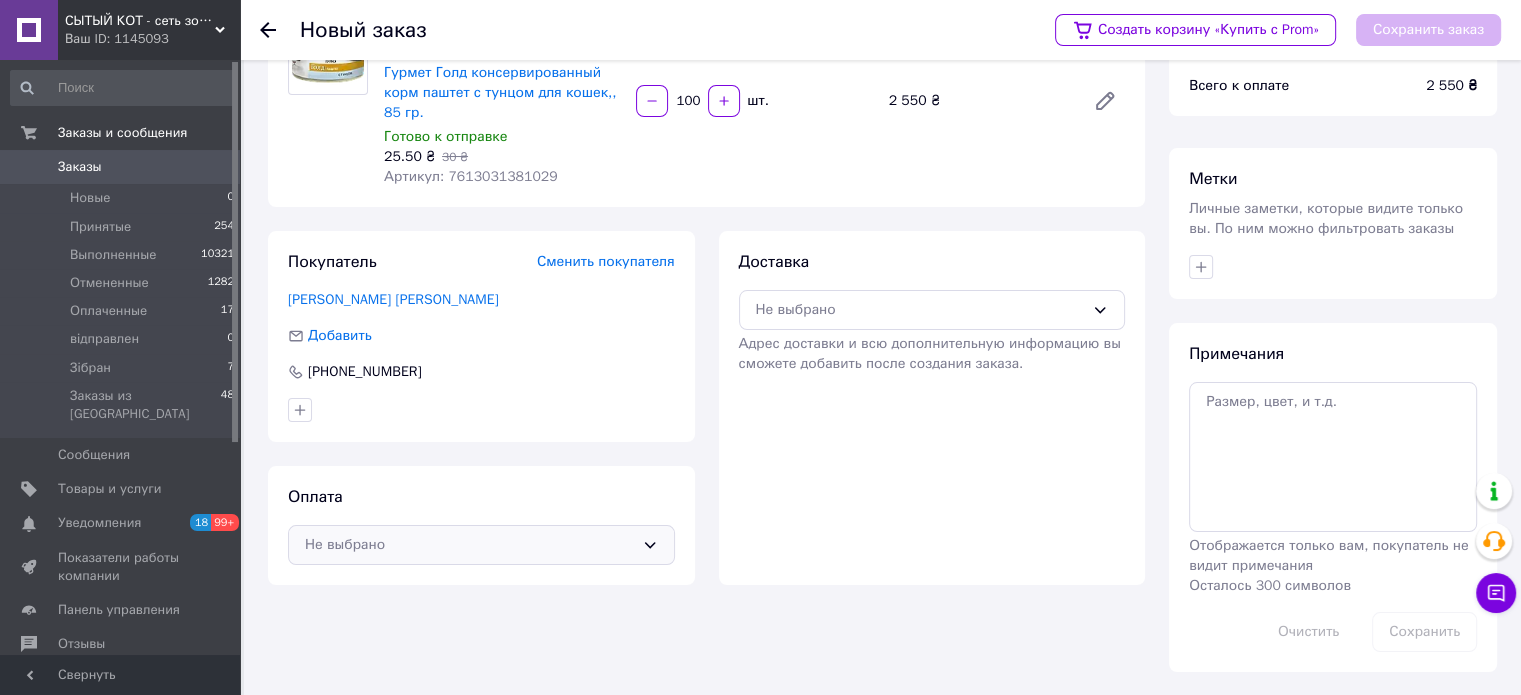click on "Не выбрано" at bounding box center (481, 545) 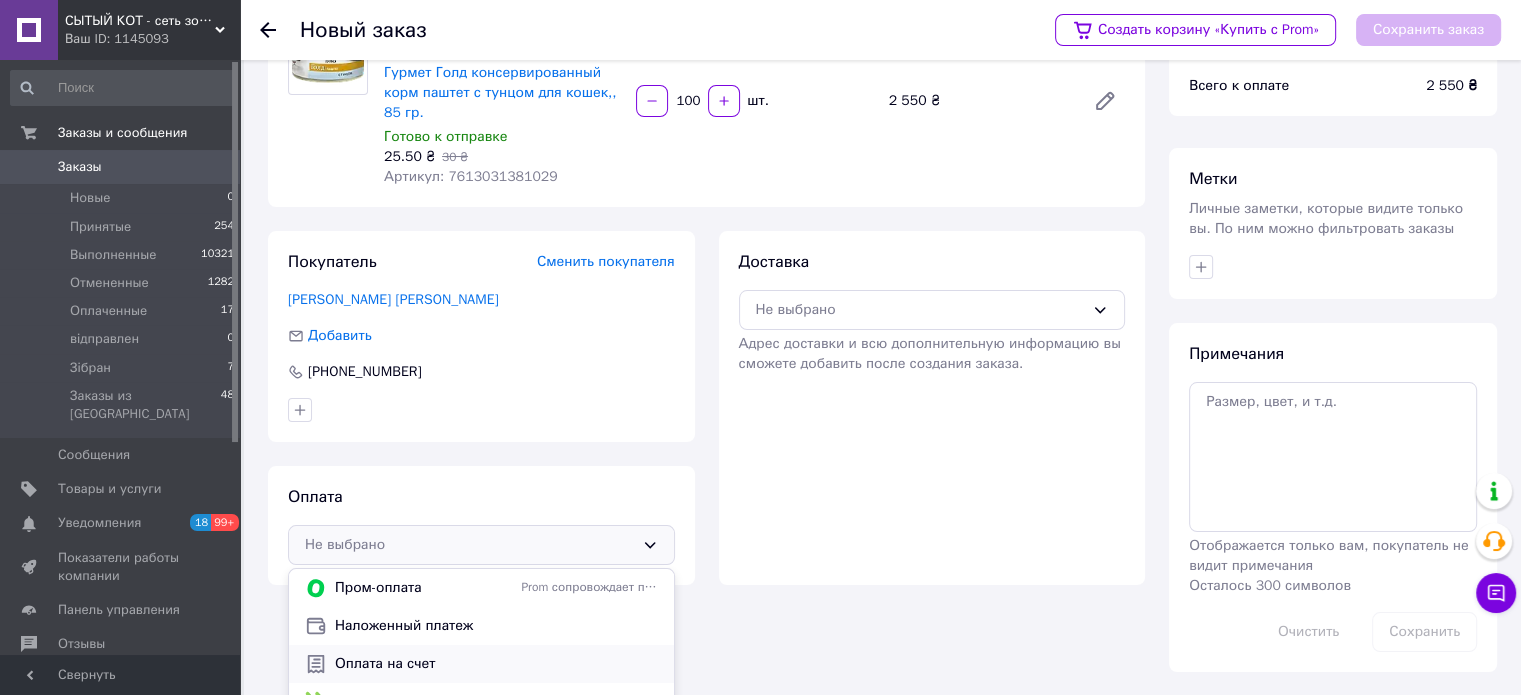click on "Оплата на счет" at bounding box center [496, 664] 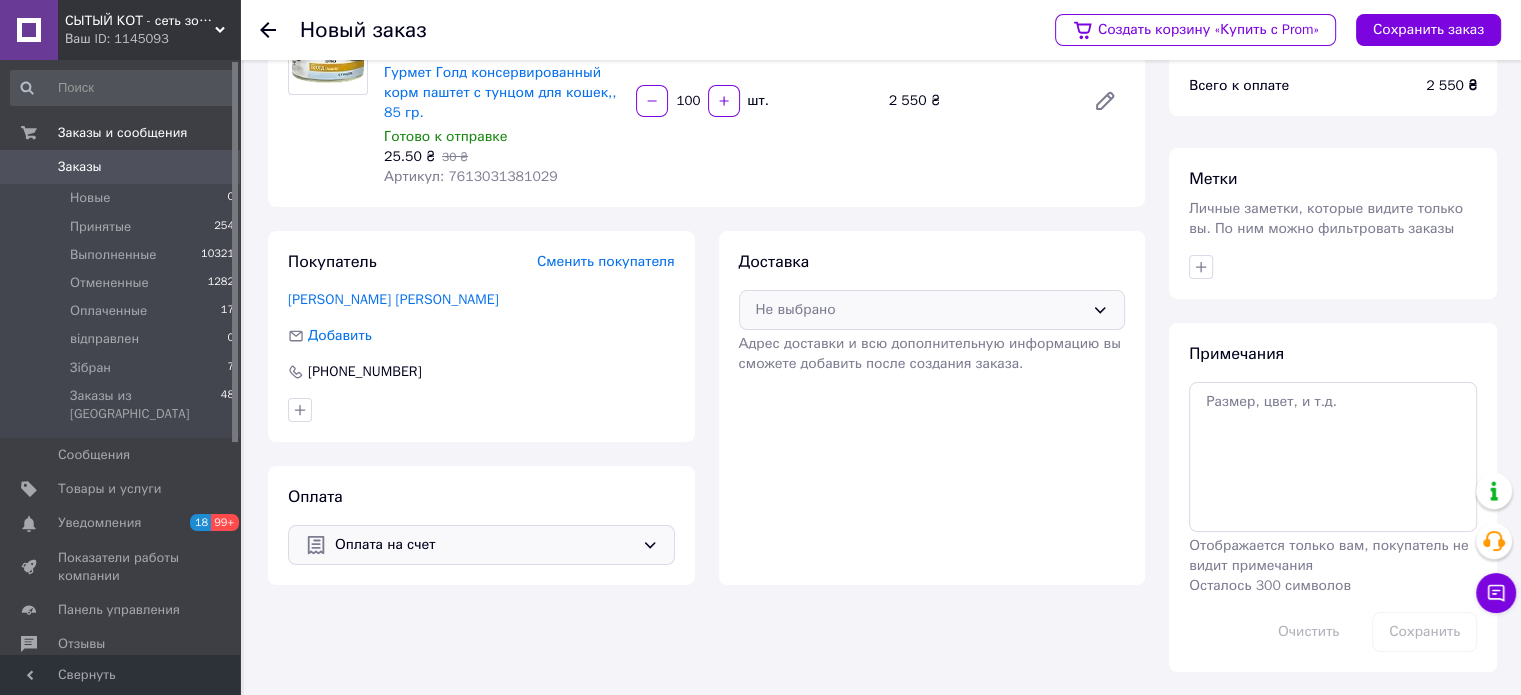 click on "Не выбрано" at bounding box center [920, 310] 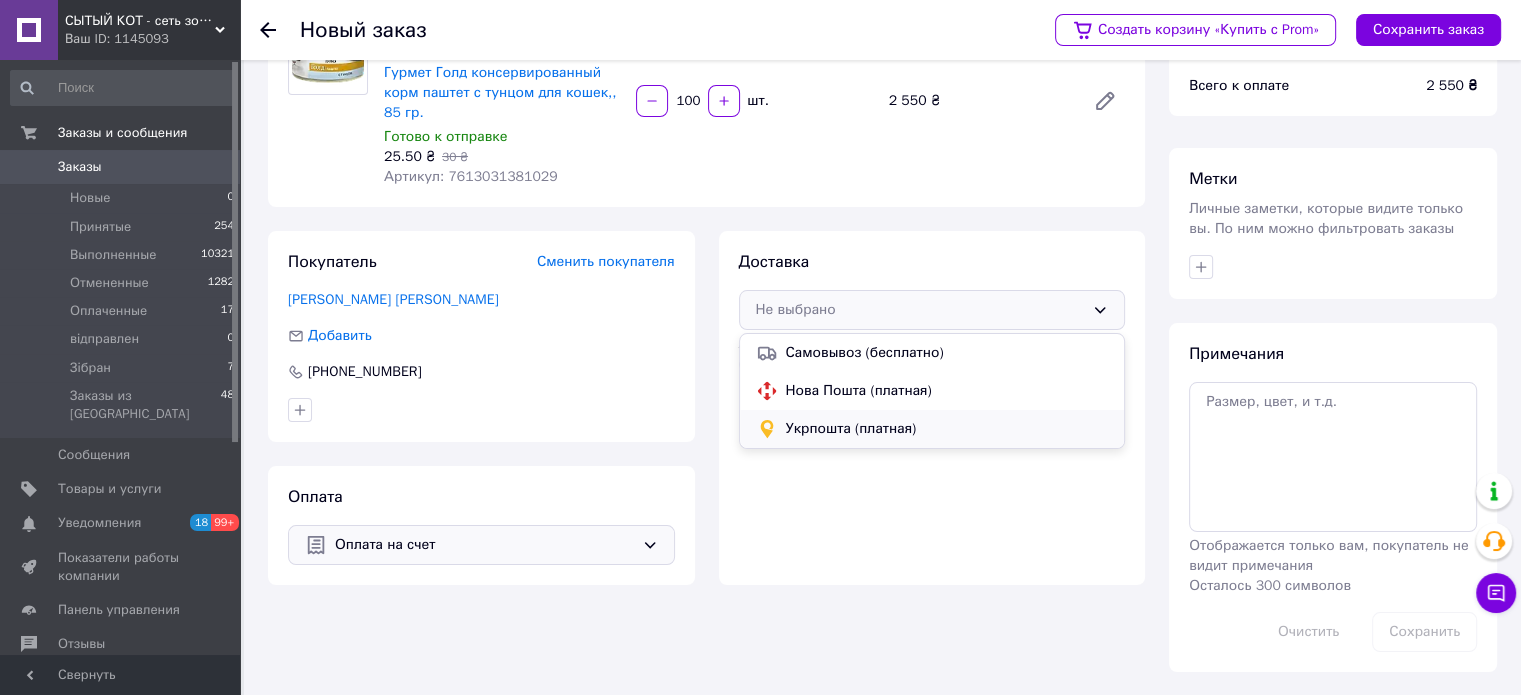 click on "Укрпошта (платная)" at bounding box center [947, 429] 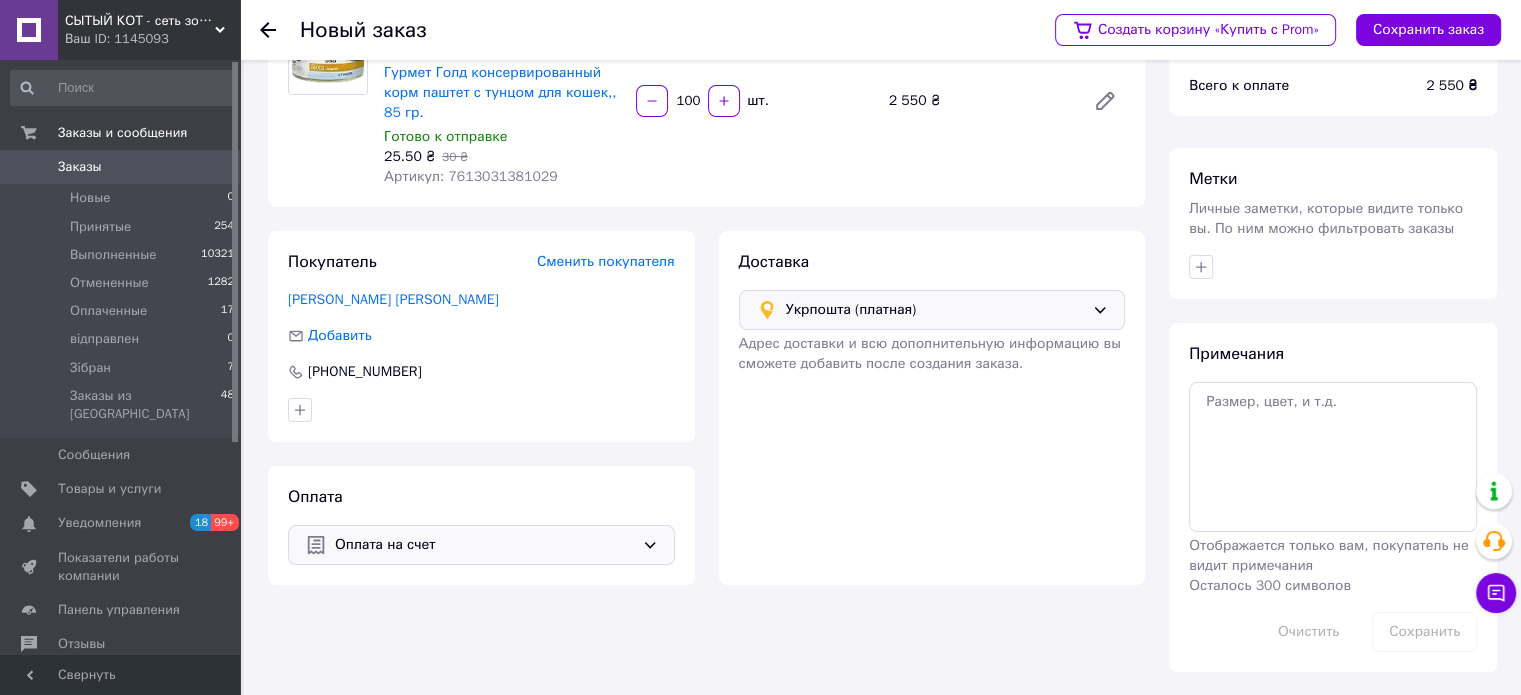 click on "Доставка Укрпошта (платная) Адрес доставки и всю дополнительную информацию
вы сможете добавить после создания заказа." at bounding box center [932, 408] 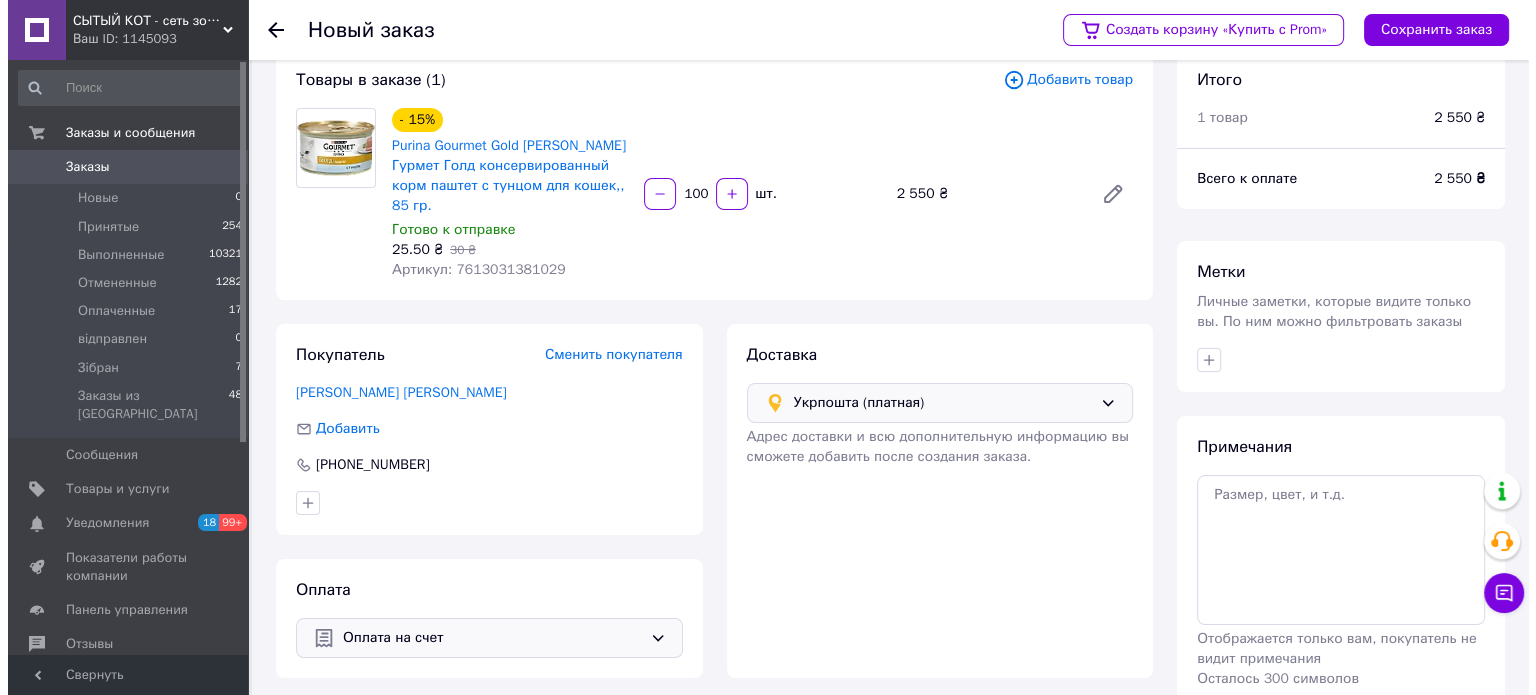 scroll, scrollTop: 0, scrollLeft: 0, axis: both 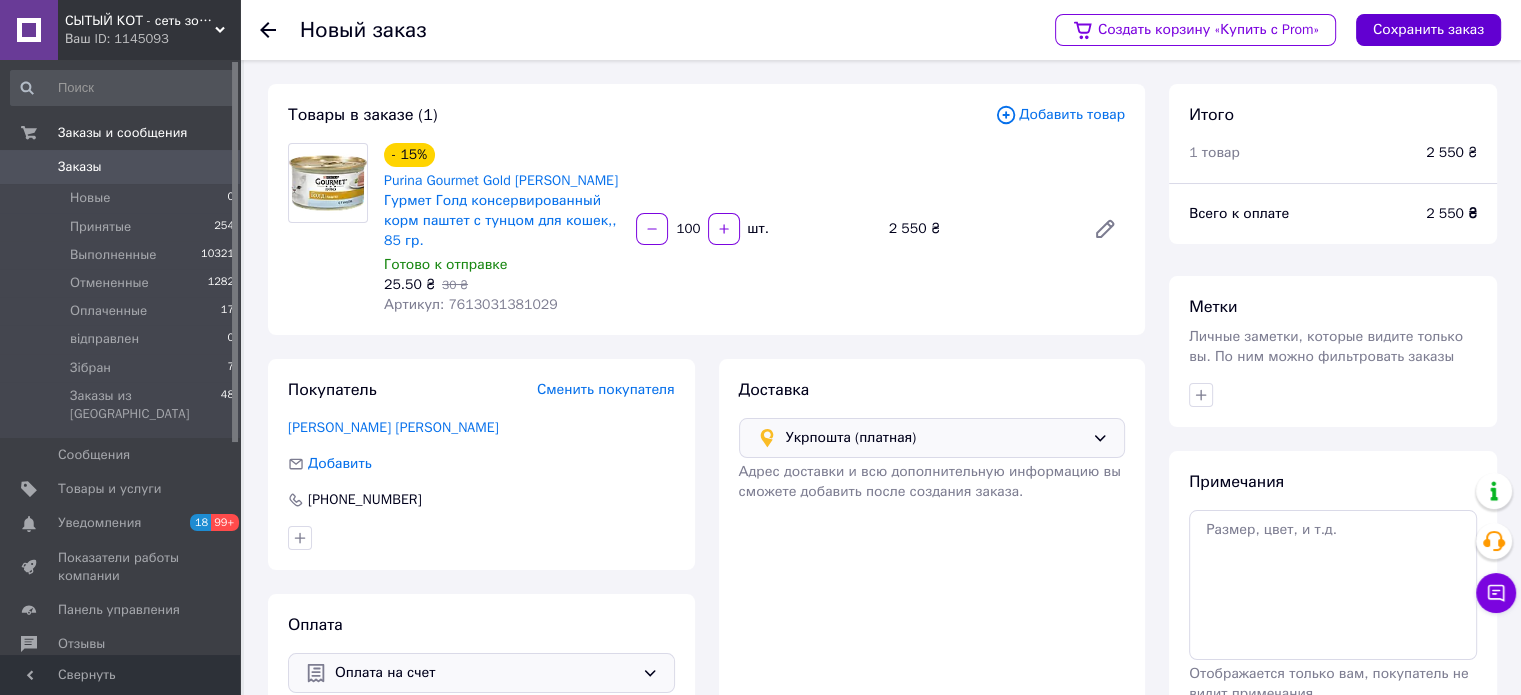 click on "Сохранить заказ" at bounding box center (1428, 30) 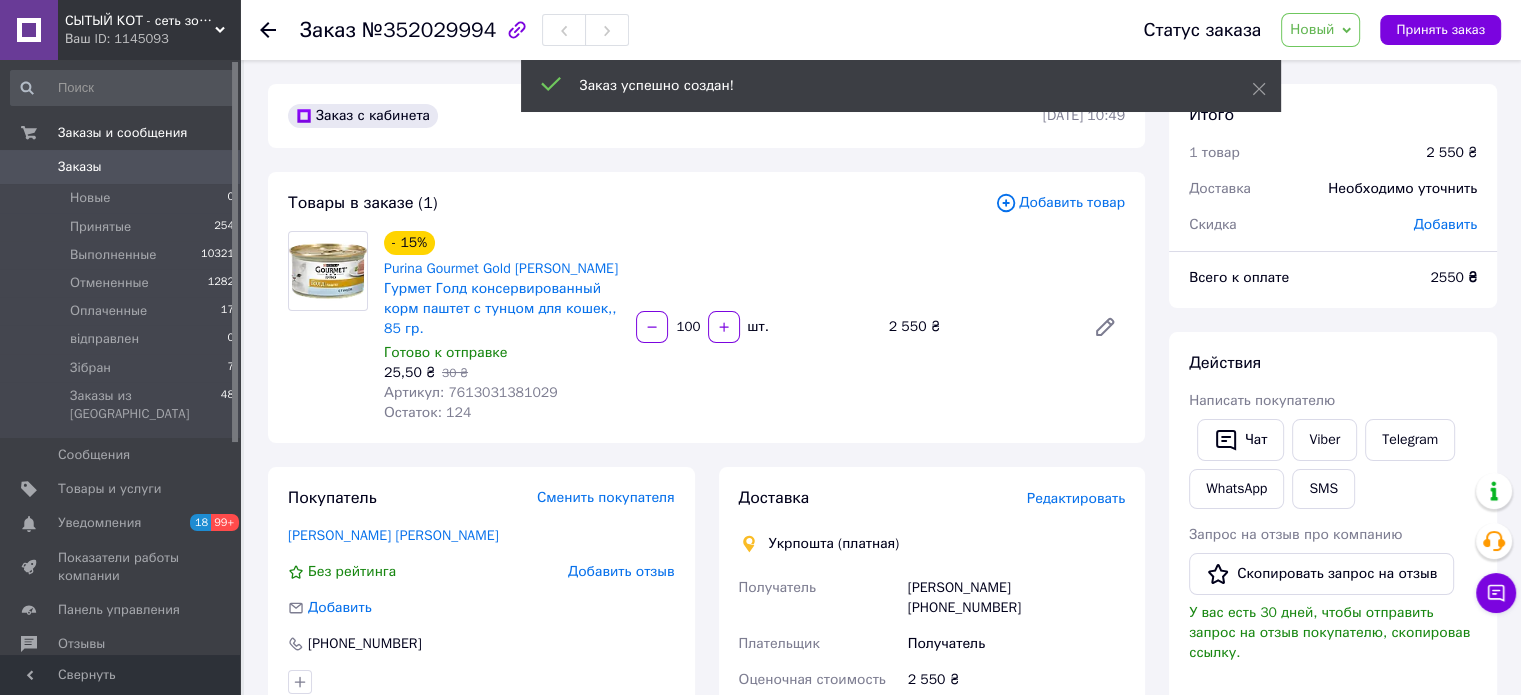 click on "Редактировать" at bounding box center (1076, 498) 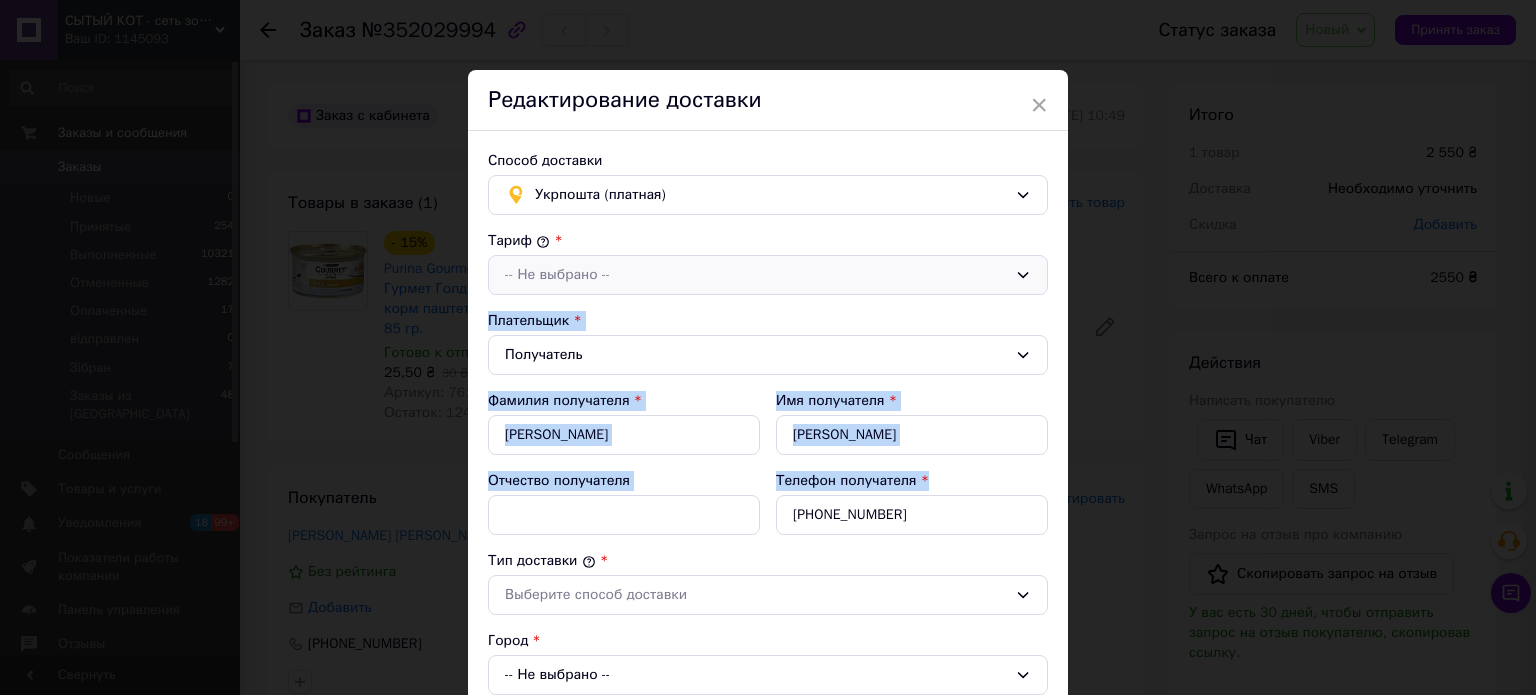 drag, startPoint x: 1011, startPoint y: 474, endPoint x: 808, endPoint y: 282, distance: 279.41547 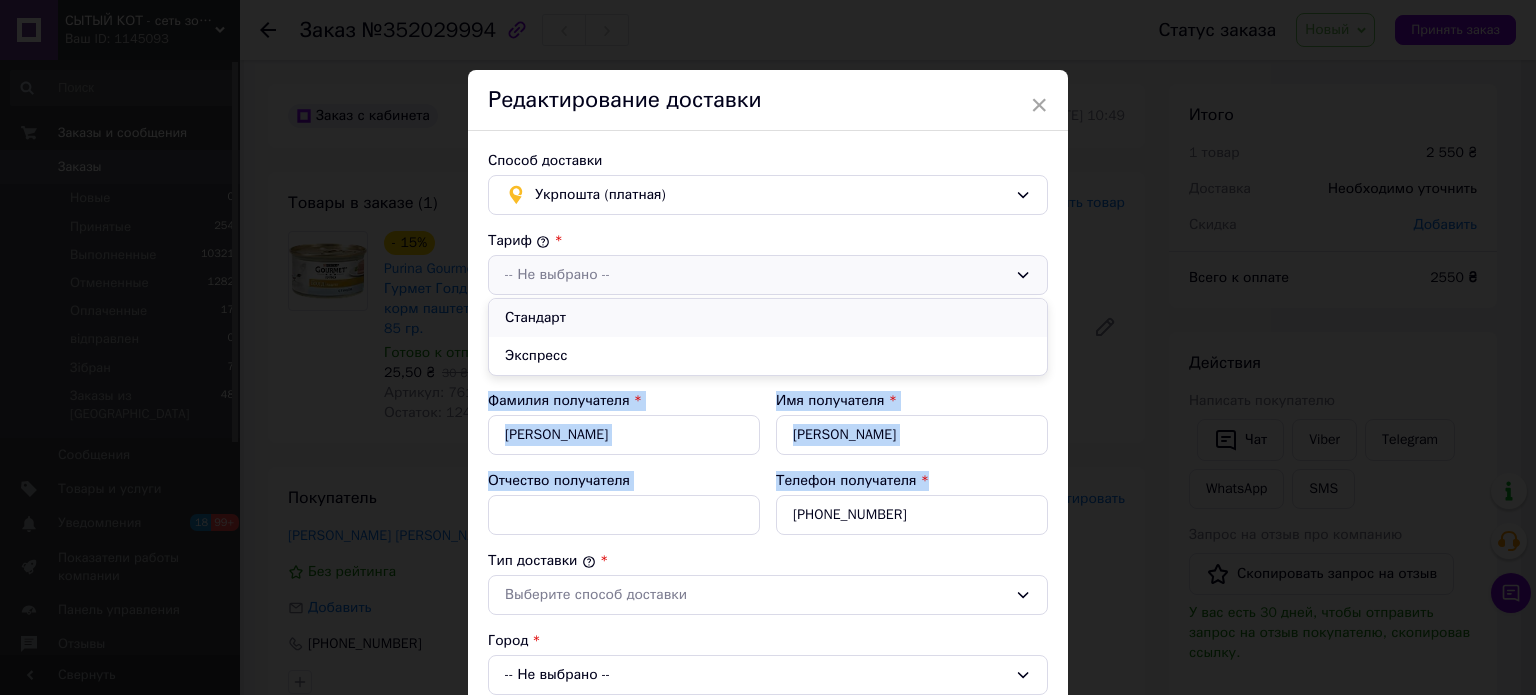 click on "Стандарт" at bounding box center [768, 318] 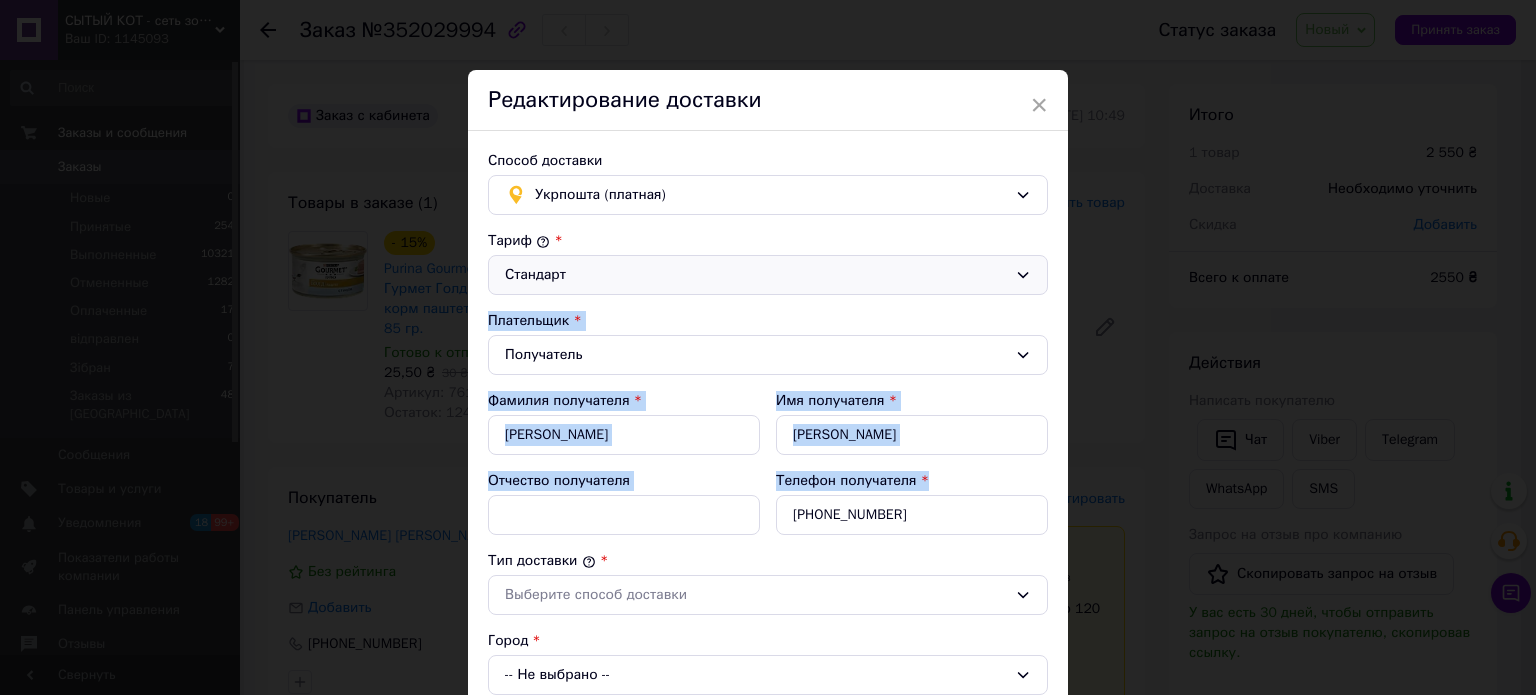 click on "Плательщик   *" at bounding box center [768, 321] 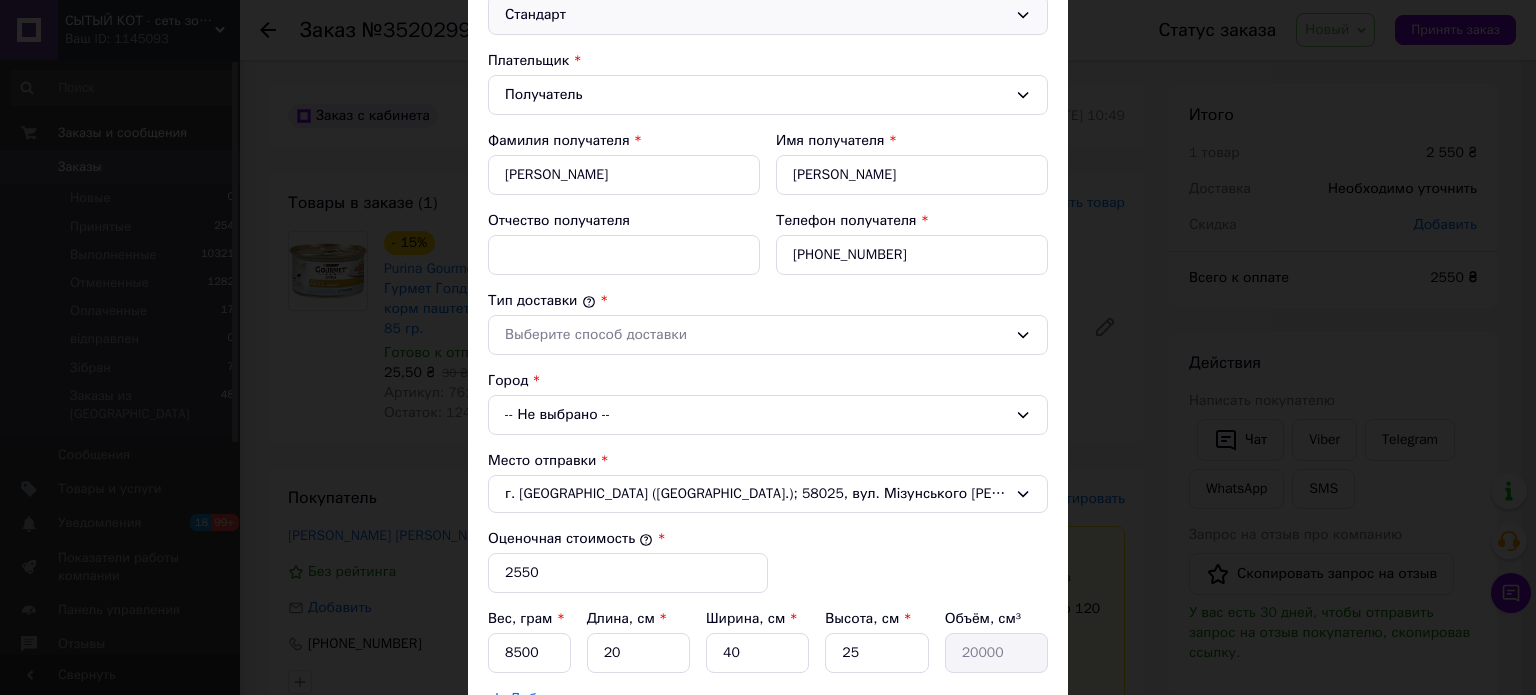 scroll, scrollTop: 320, scrollLeft: 0, axis: vertical 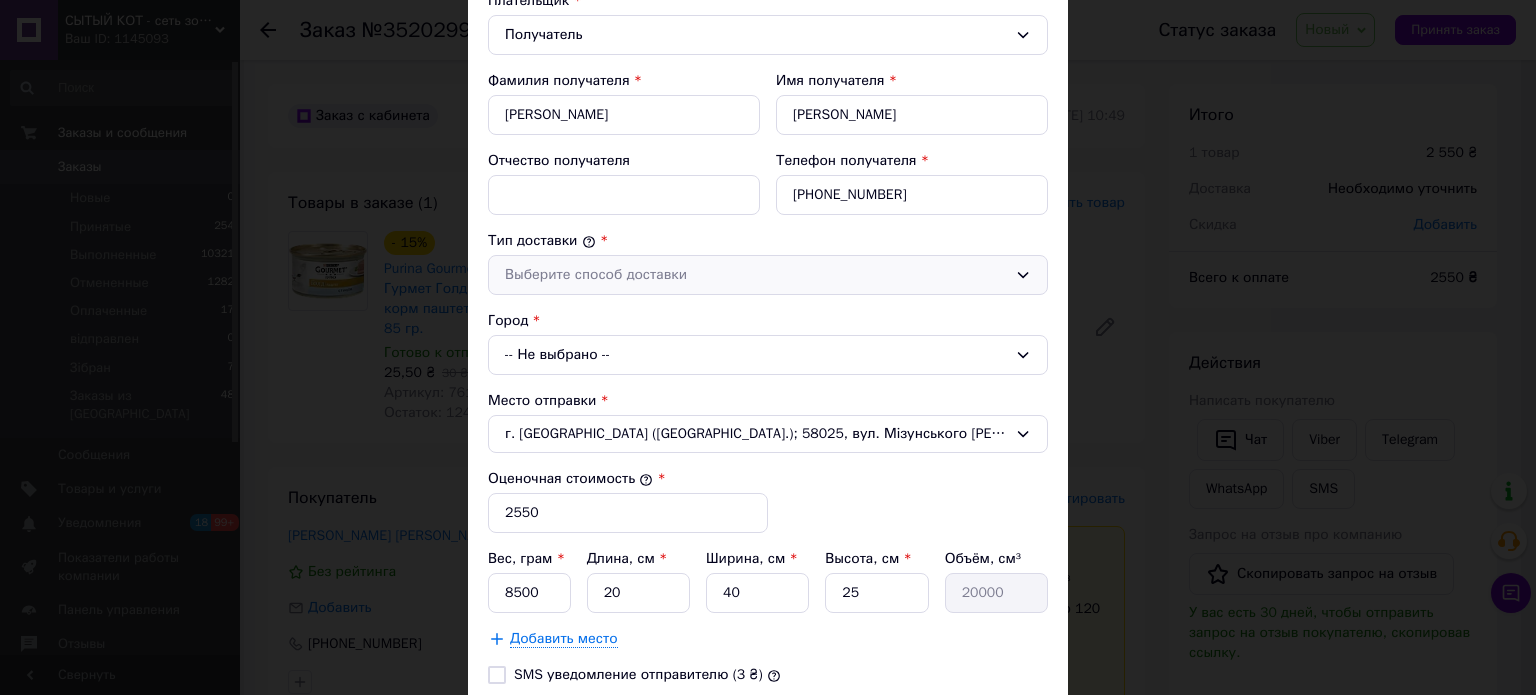 click on "Выберите способ доставки" at bounding box center (756, 275) 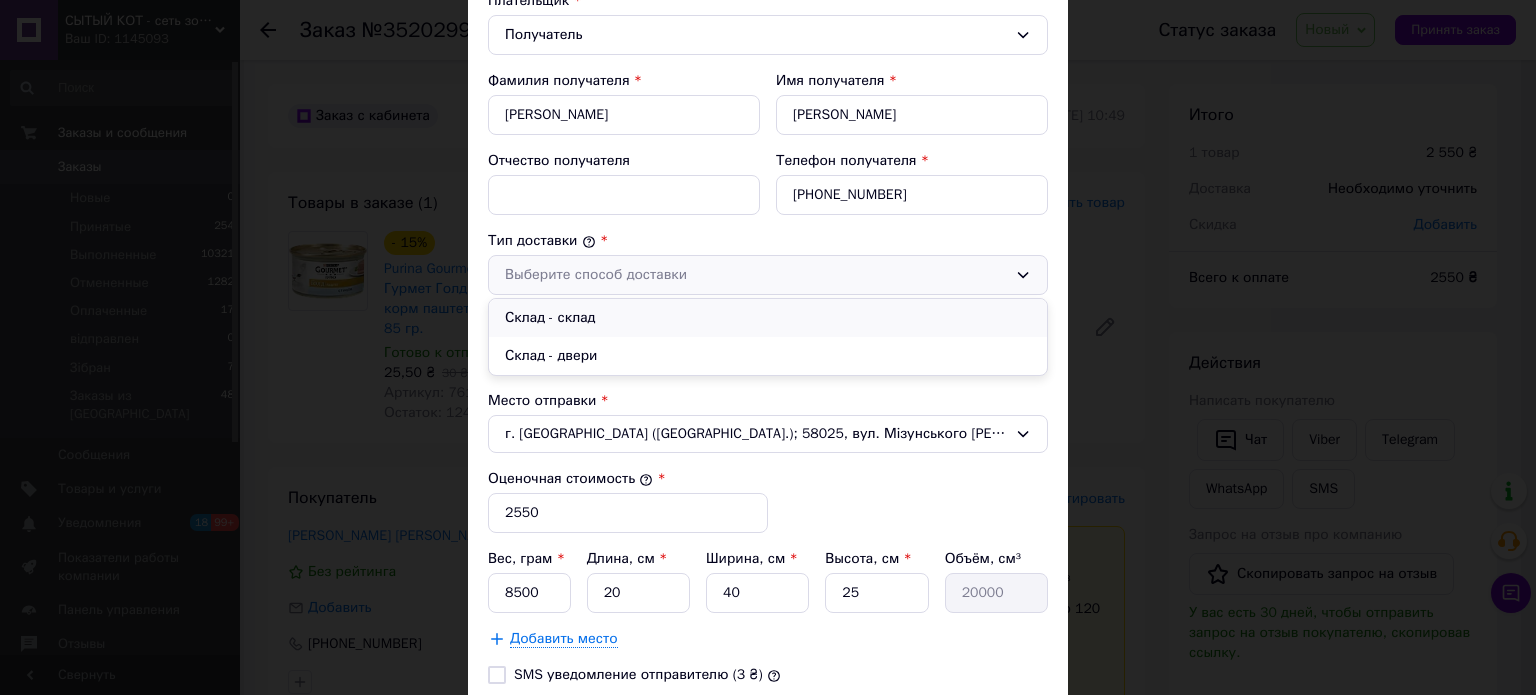 click on "Склад - склад" at bounding box center [768, 318] 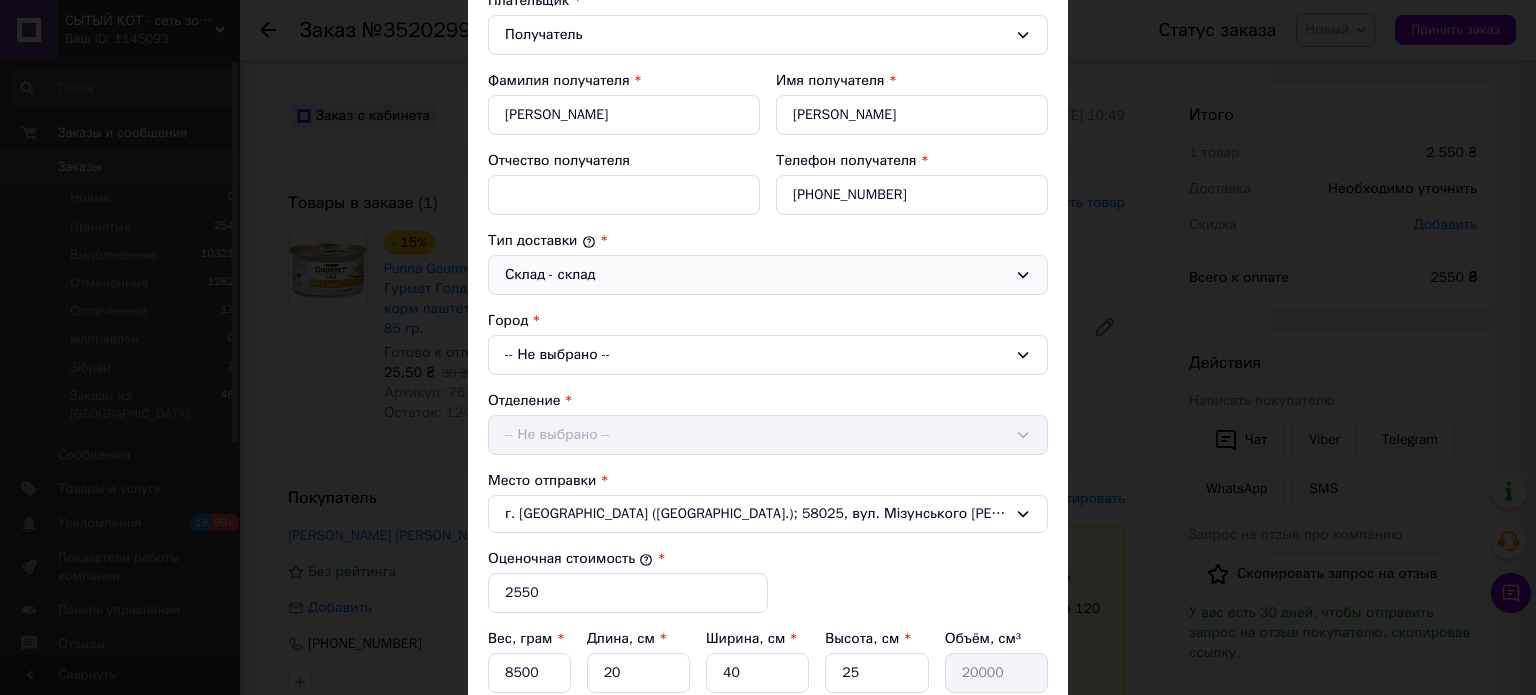 click on "-- Не выбрано --" at bounding box center [768, 355] 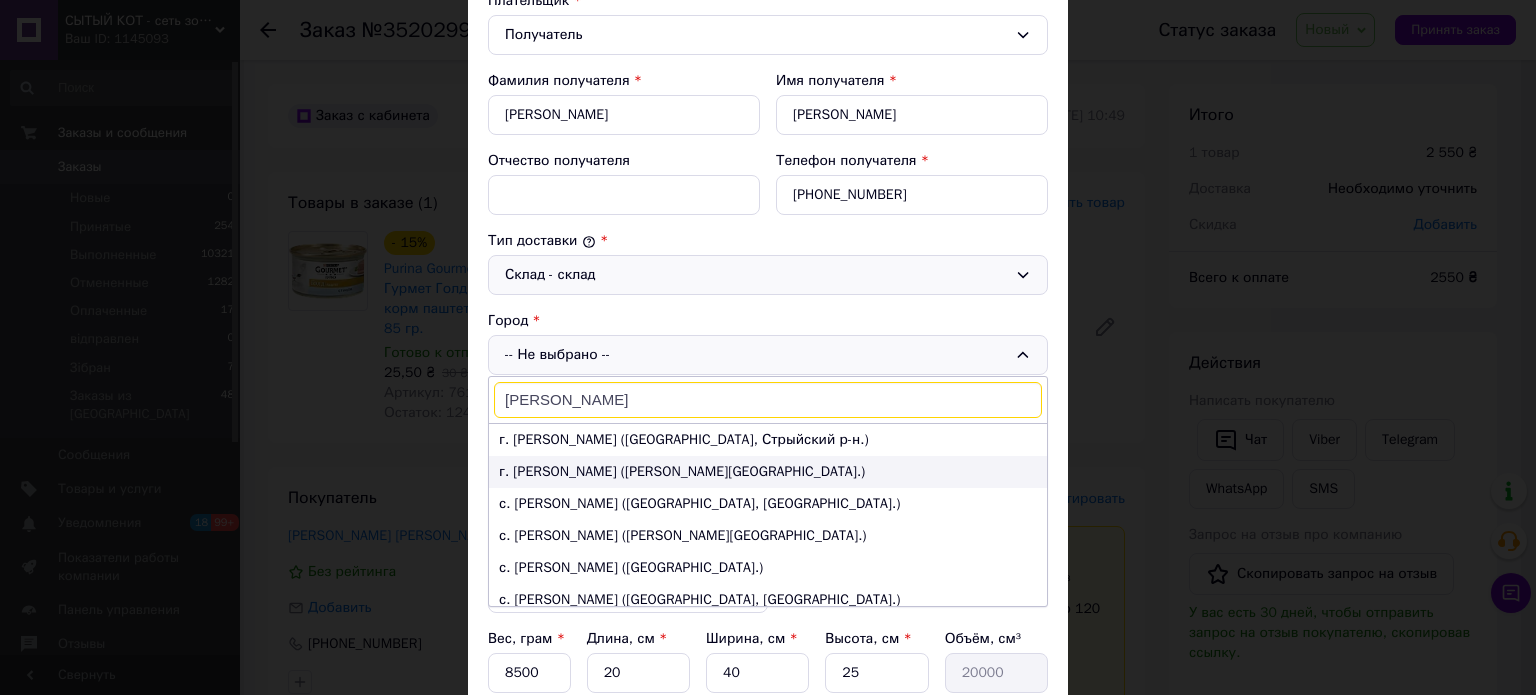 type on "[PERSON_NAME]" 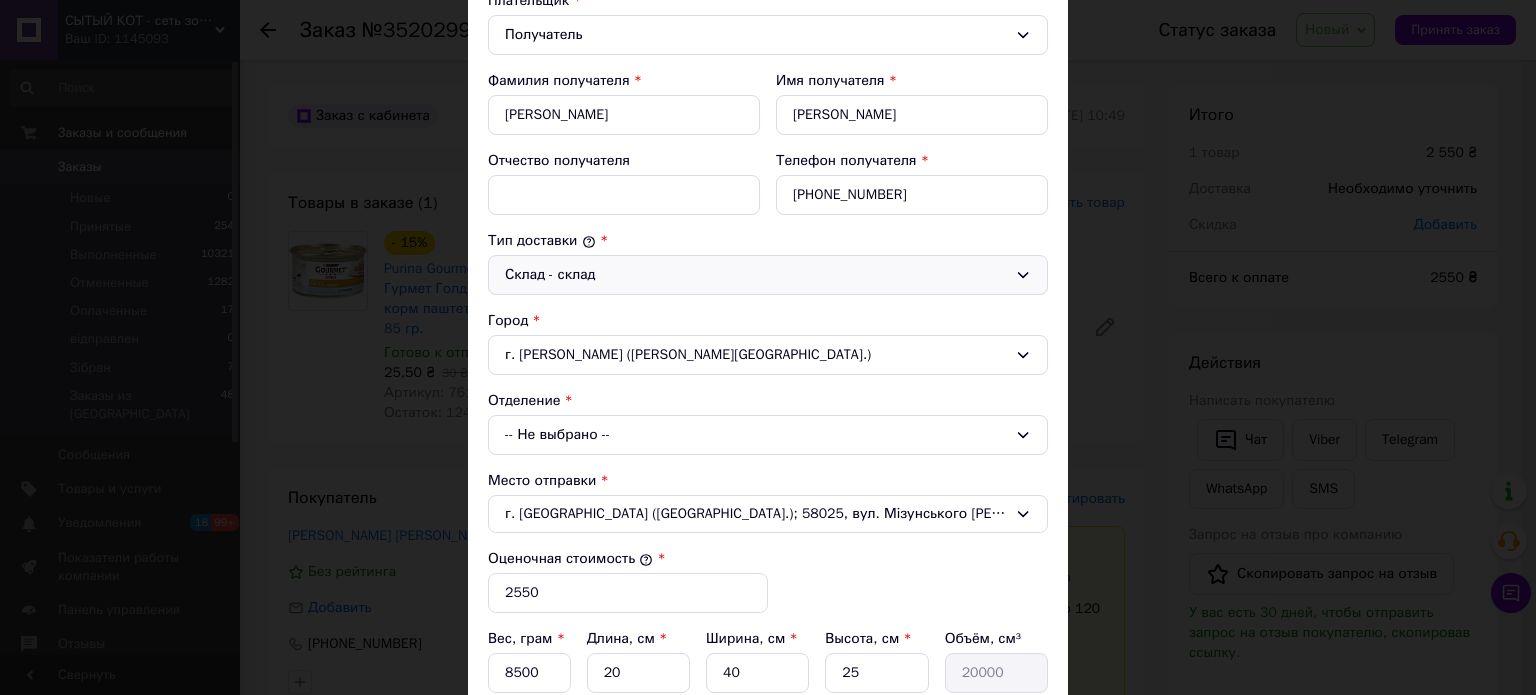 click on "-- Не выбрано --" at bounding box center [768, 435] 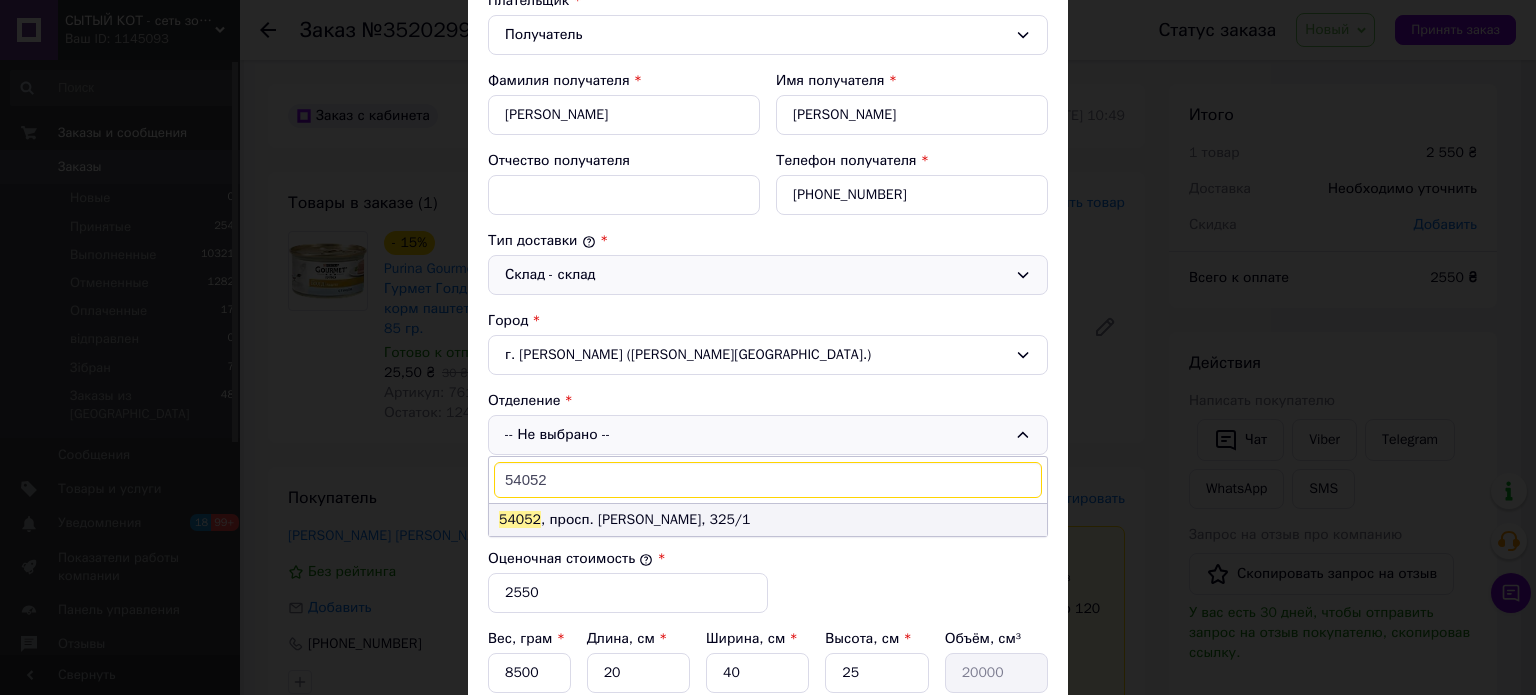 type on "54052" 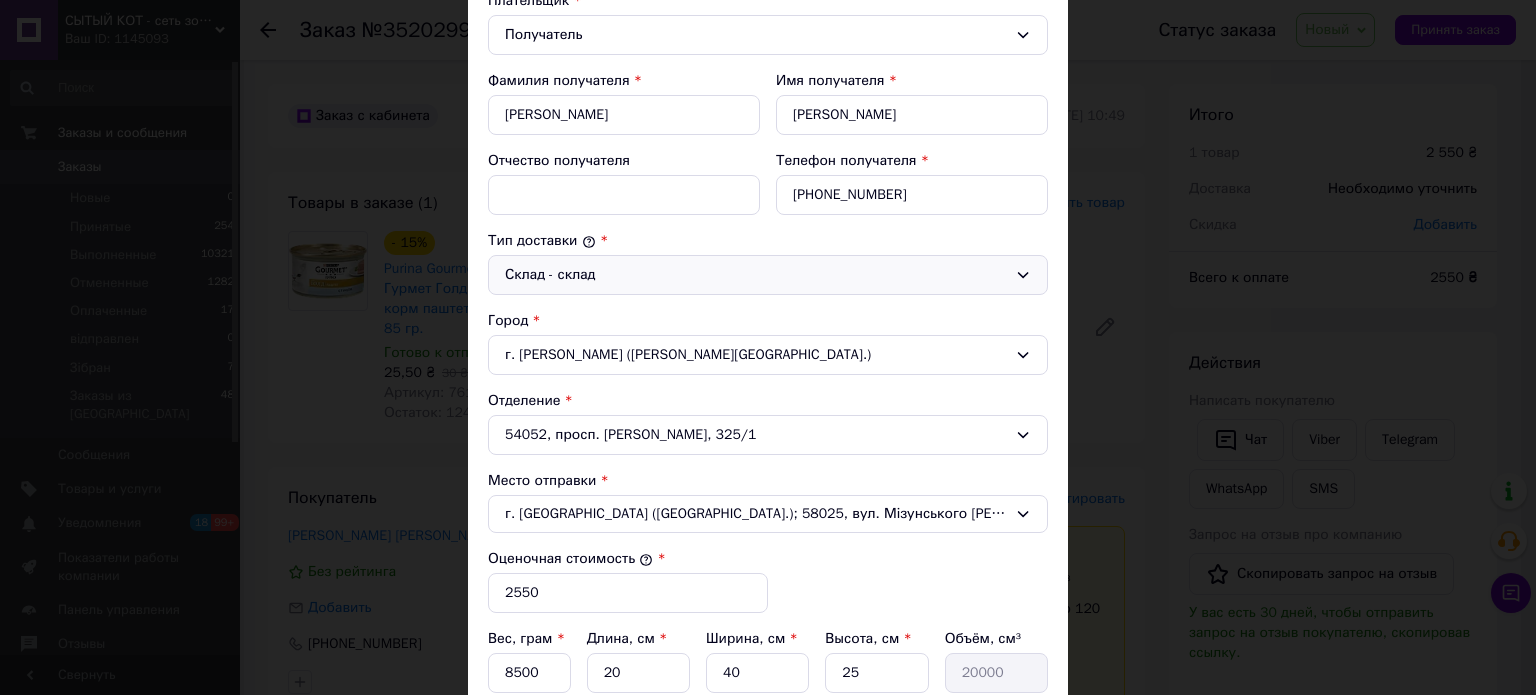 click on "Место отправки   *" at bounding box center [768, 481] 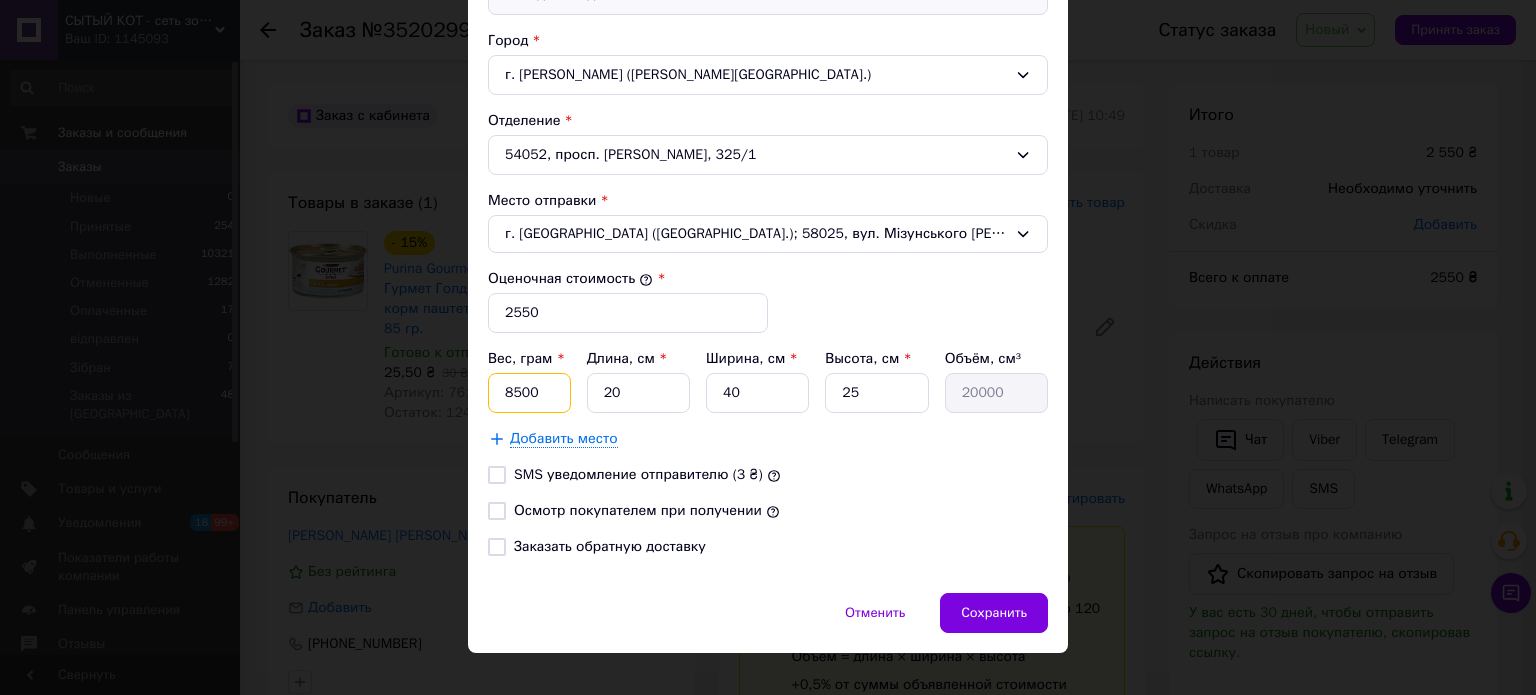 click on "8500" at bounding box center (529, 393) 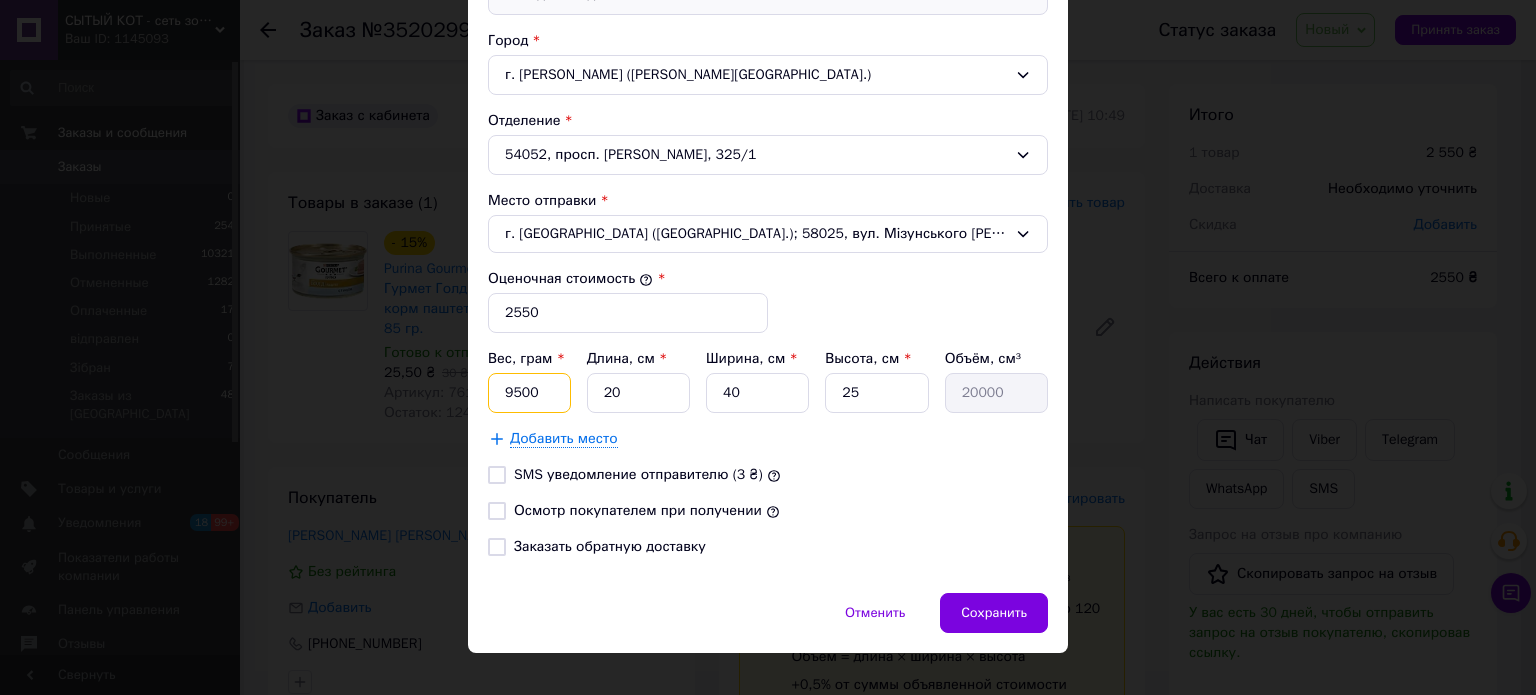 type on "9500" 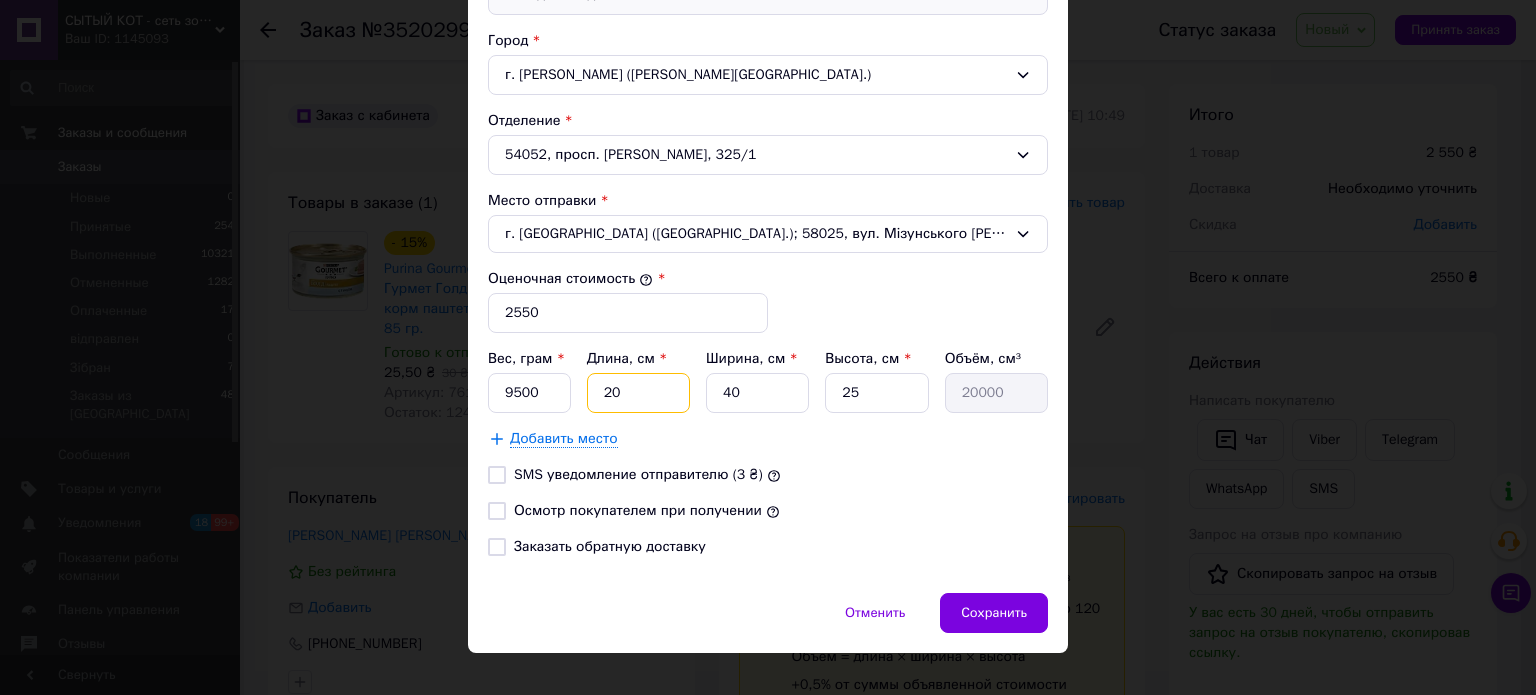 click on "20" at bounding box center [638, 393] 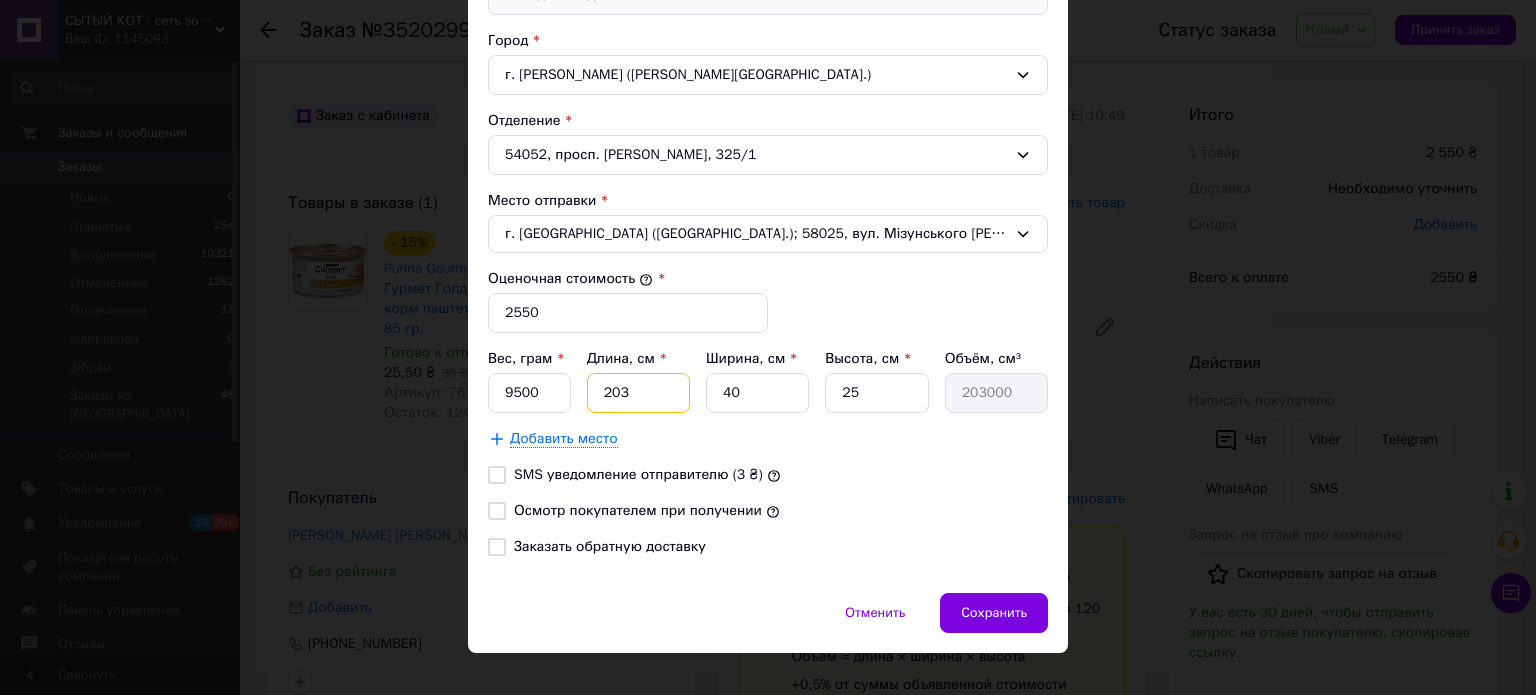 type on "2030" 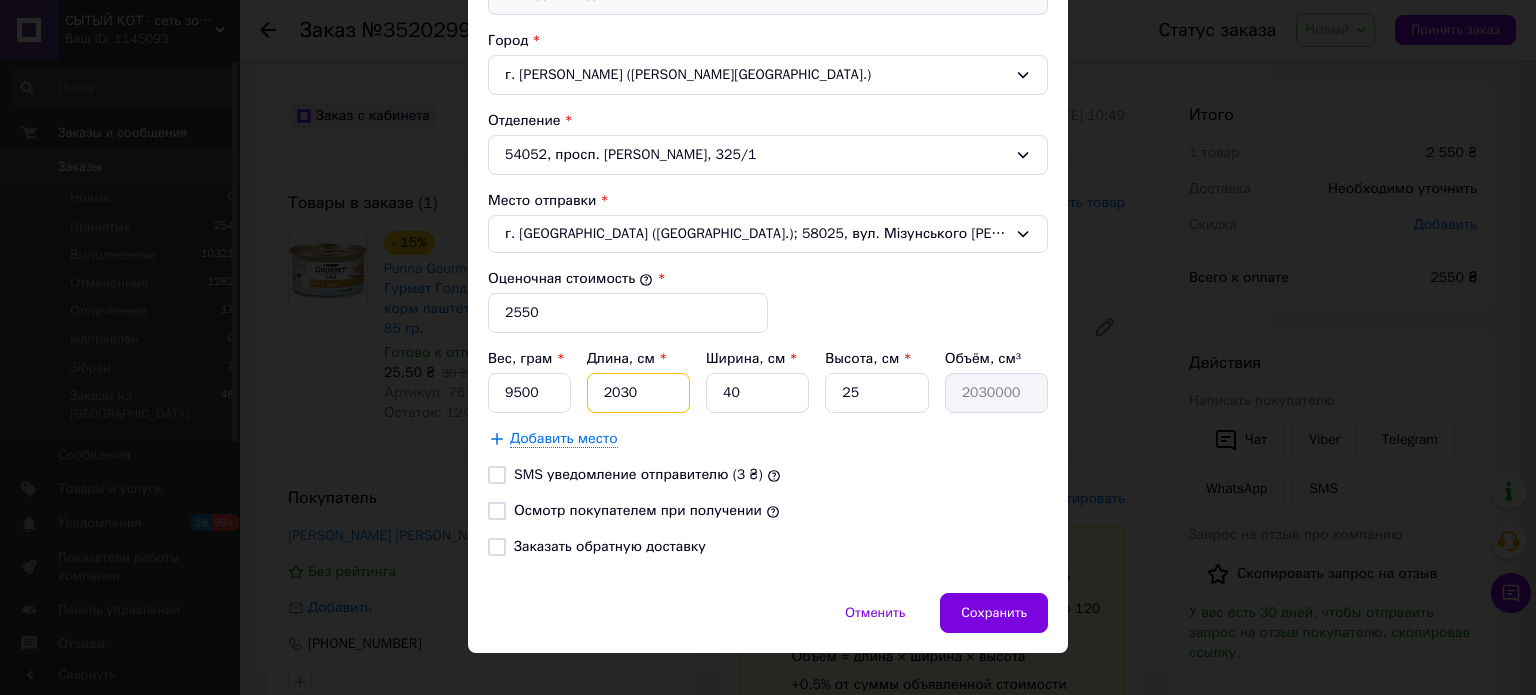 type on "203" 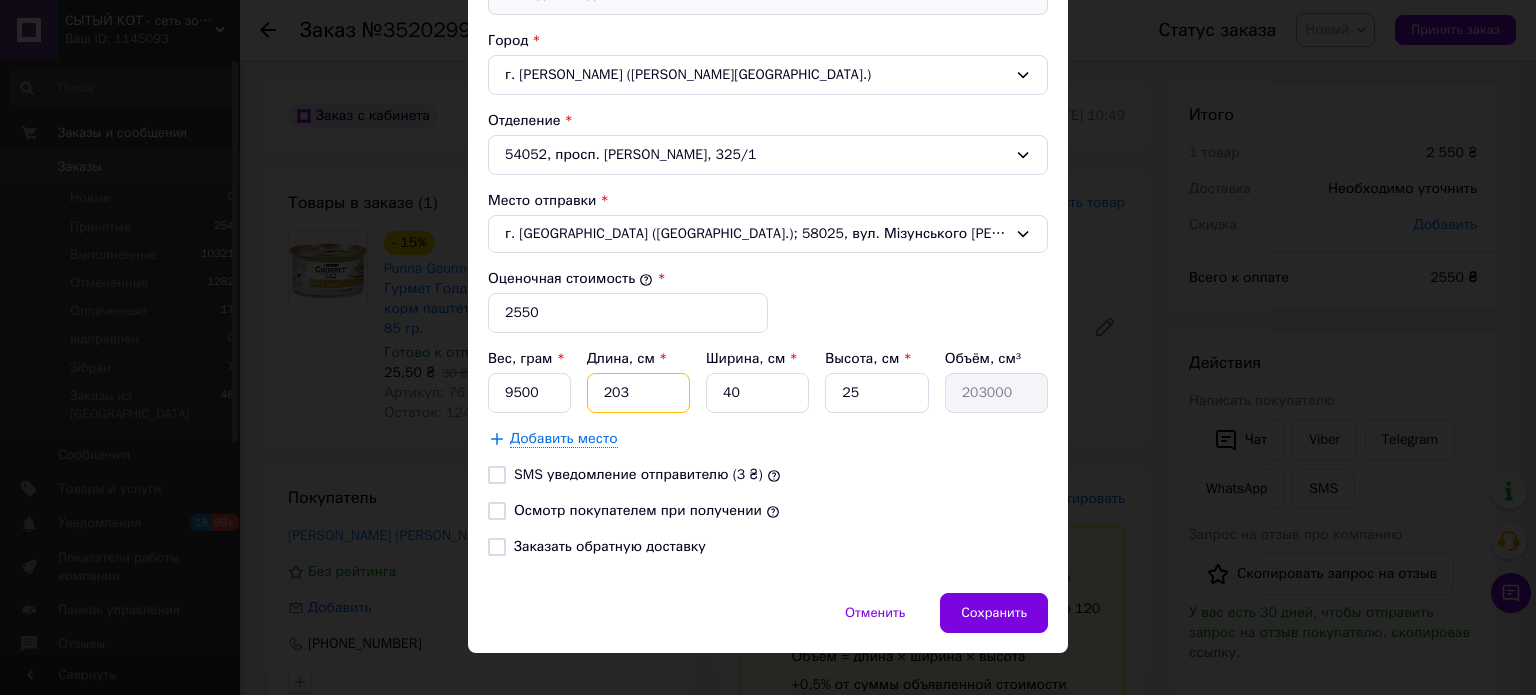 type on "20" 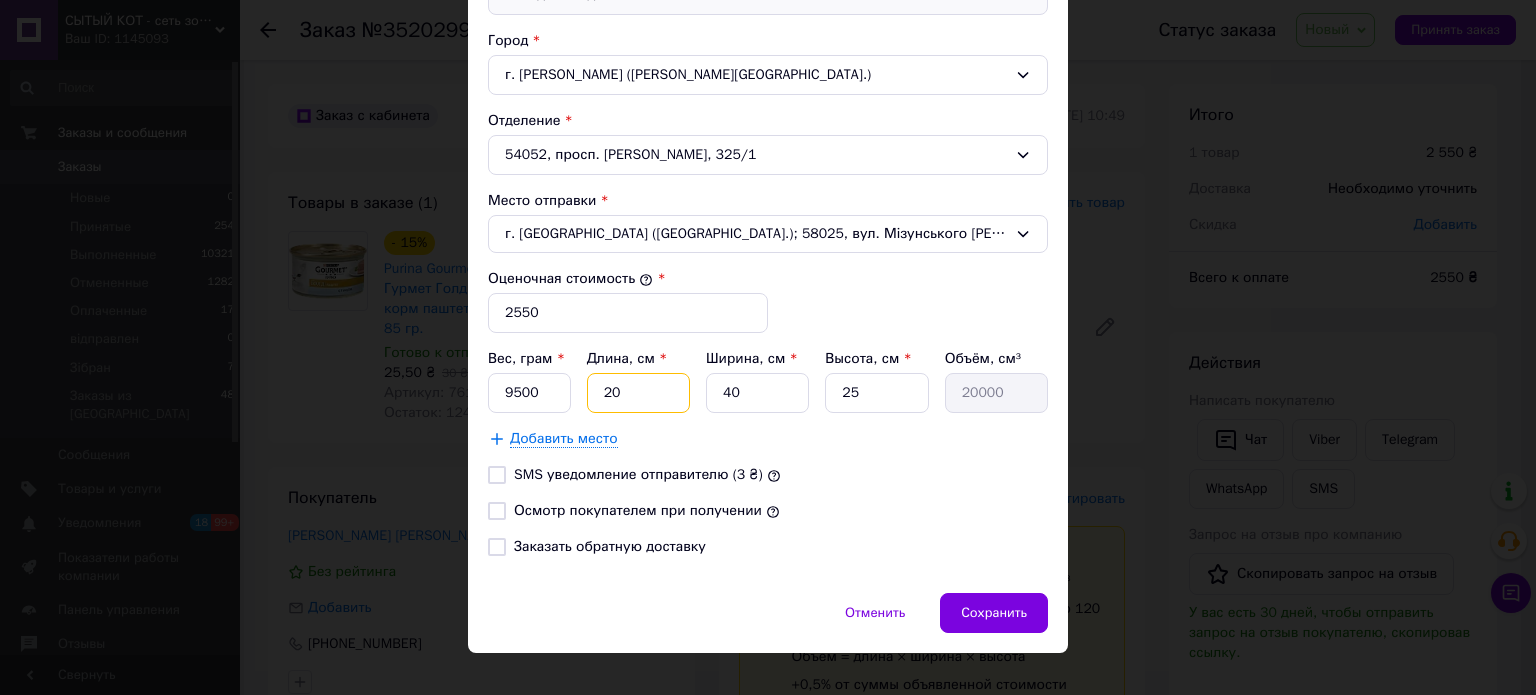 type on "2" 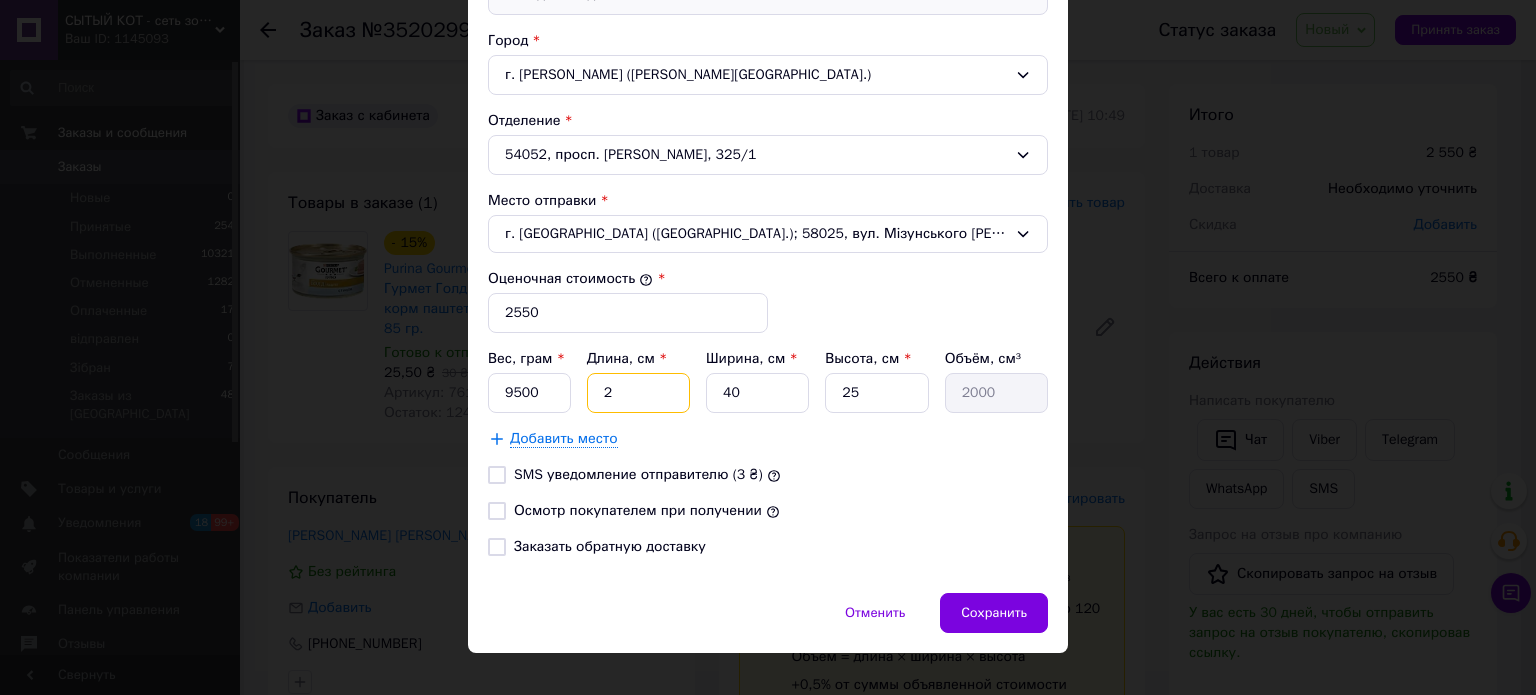 type 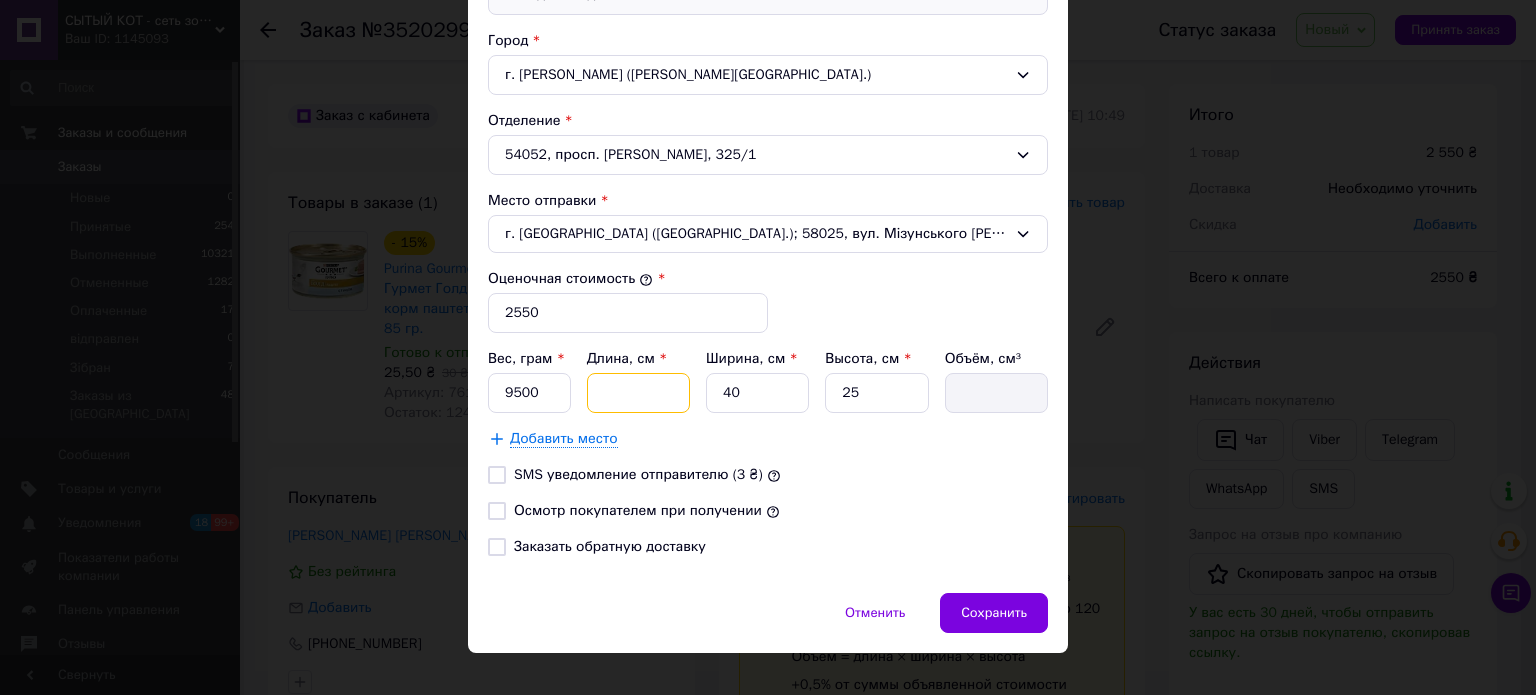 type on "3" 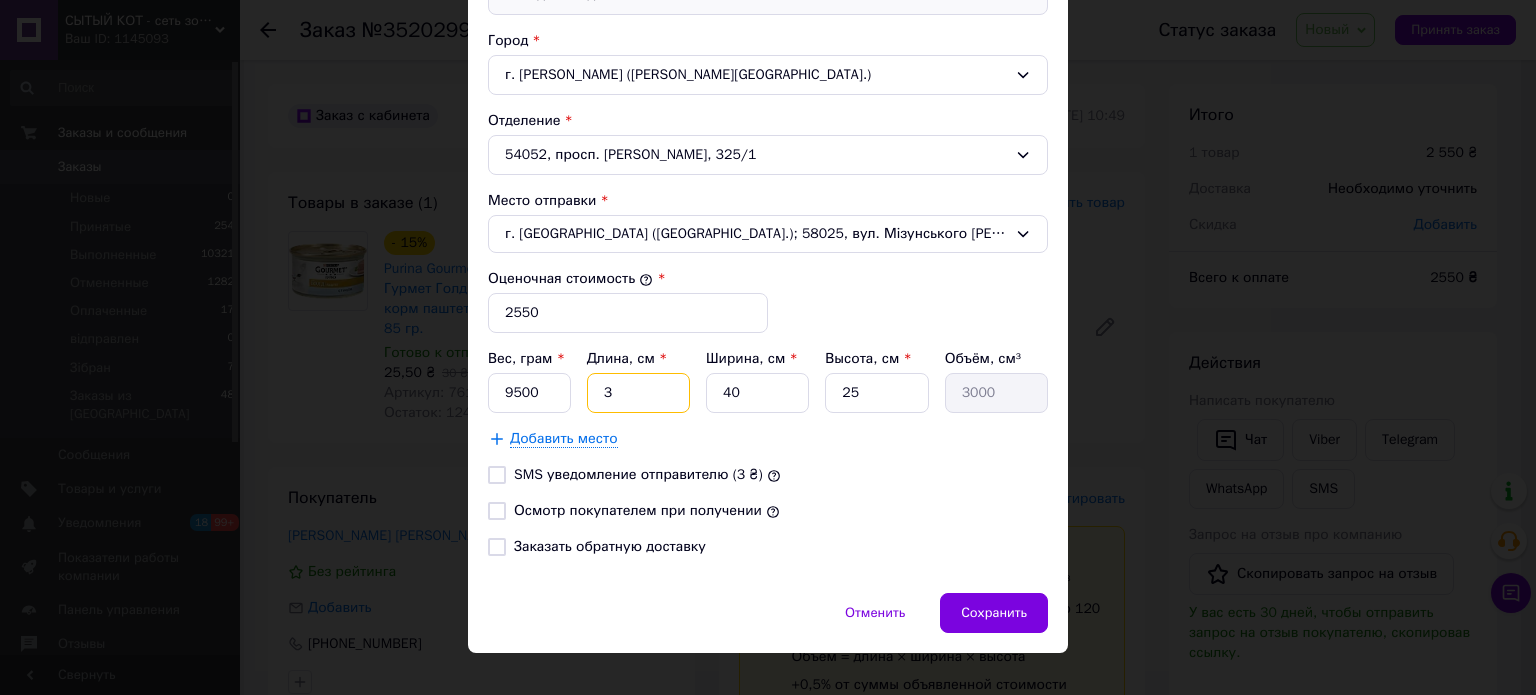 type on "30" 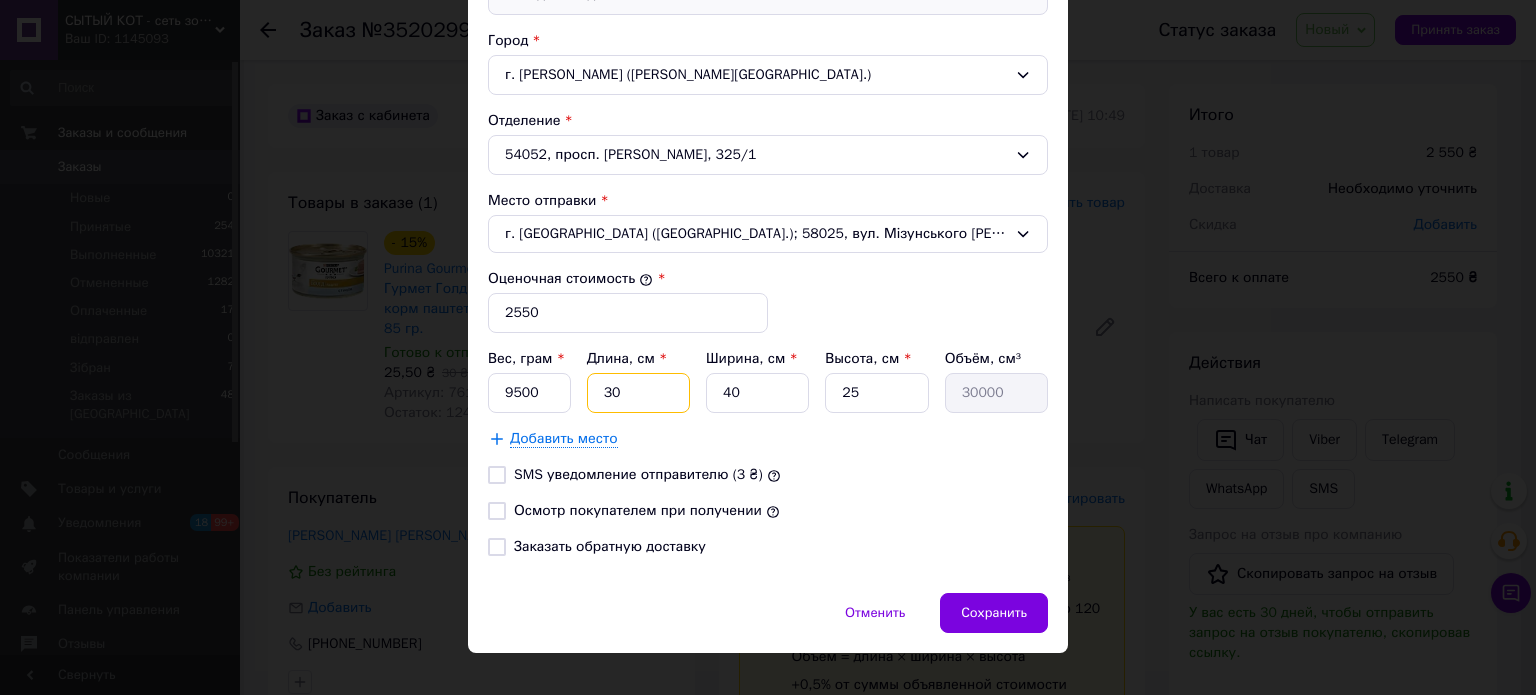 type on "30" 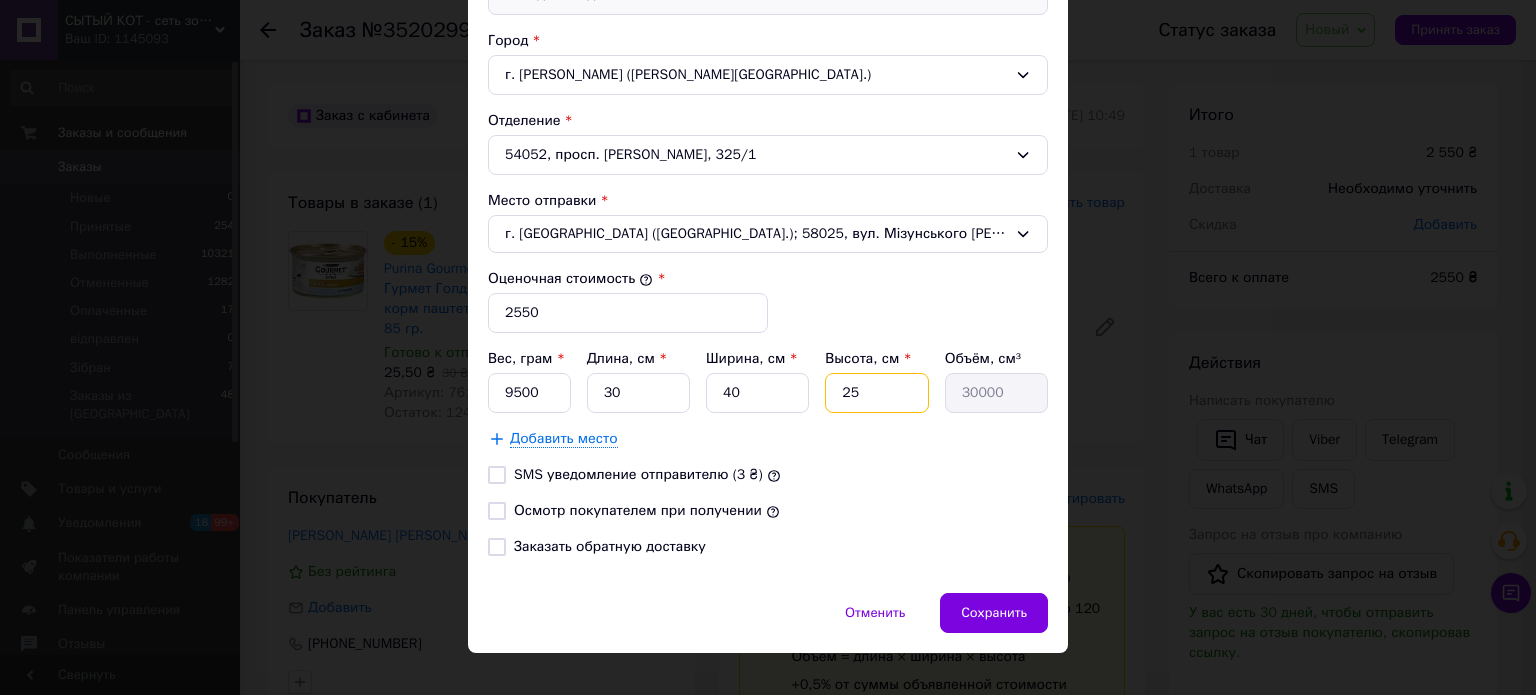 click on "25" at bounding box center (876, 393) 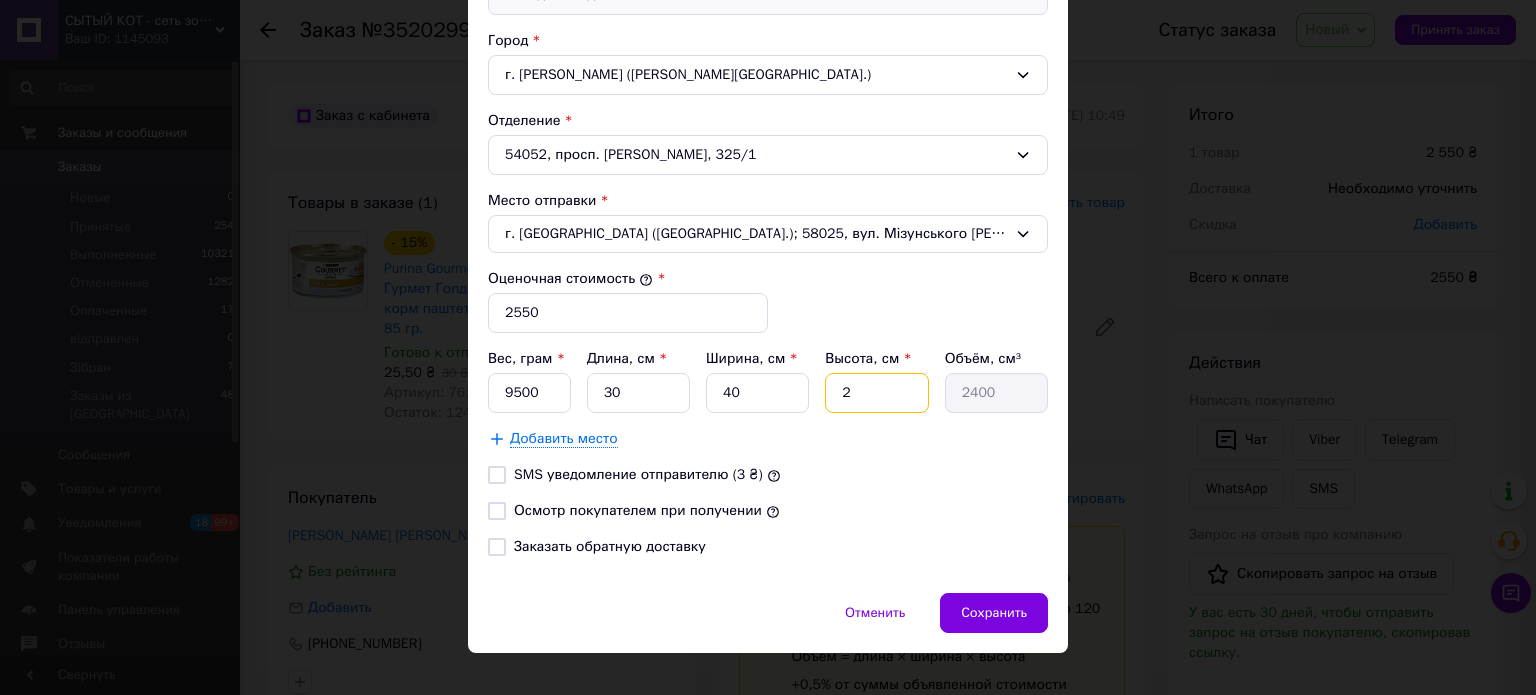 type on "20" 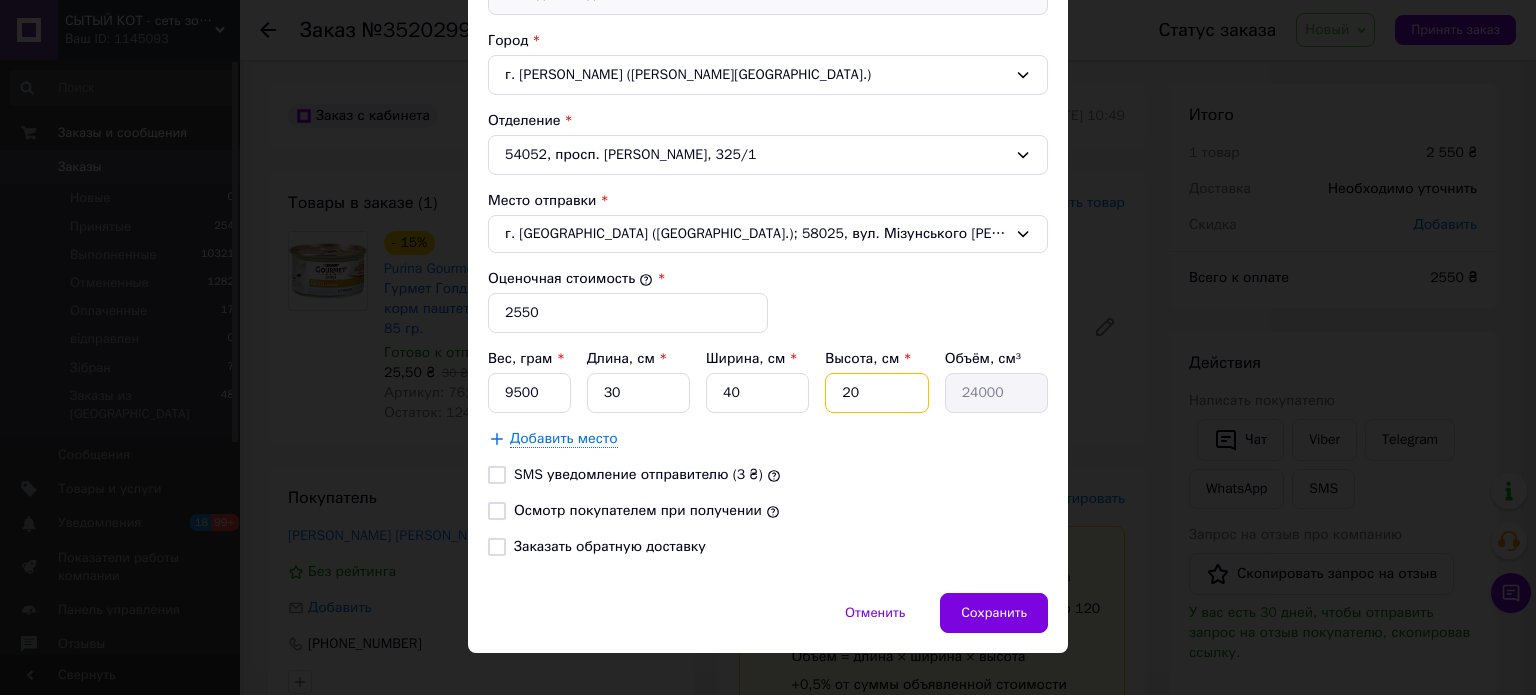 type on "20" 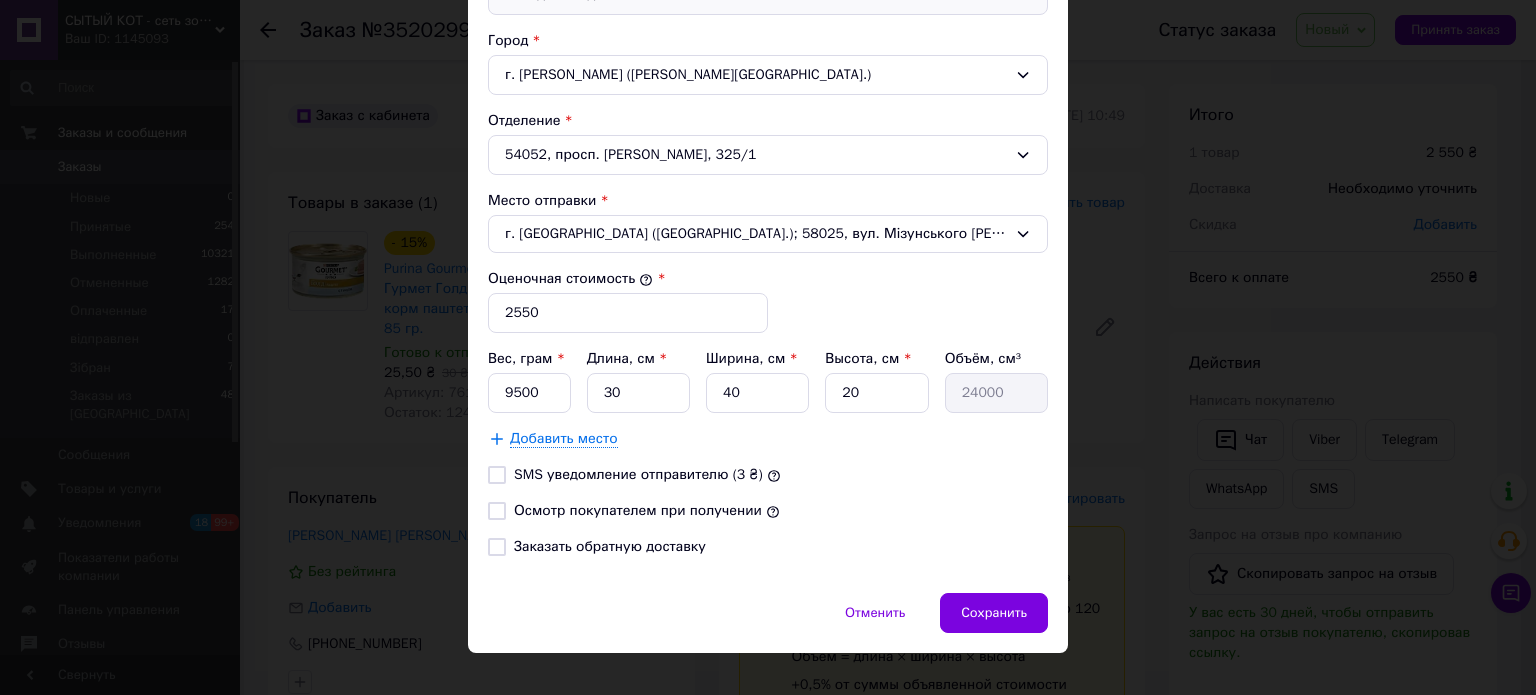 click on "Осмотр покупателем при получении" at bounding box center [497, 511] 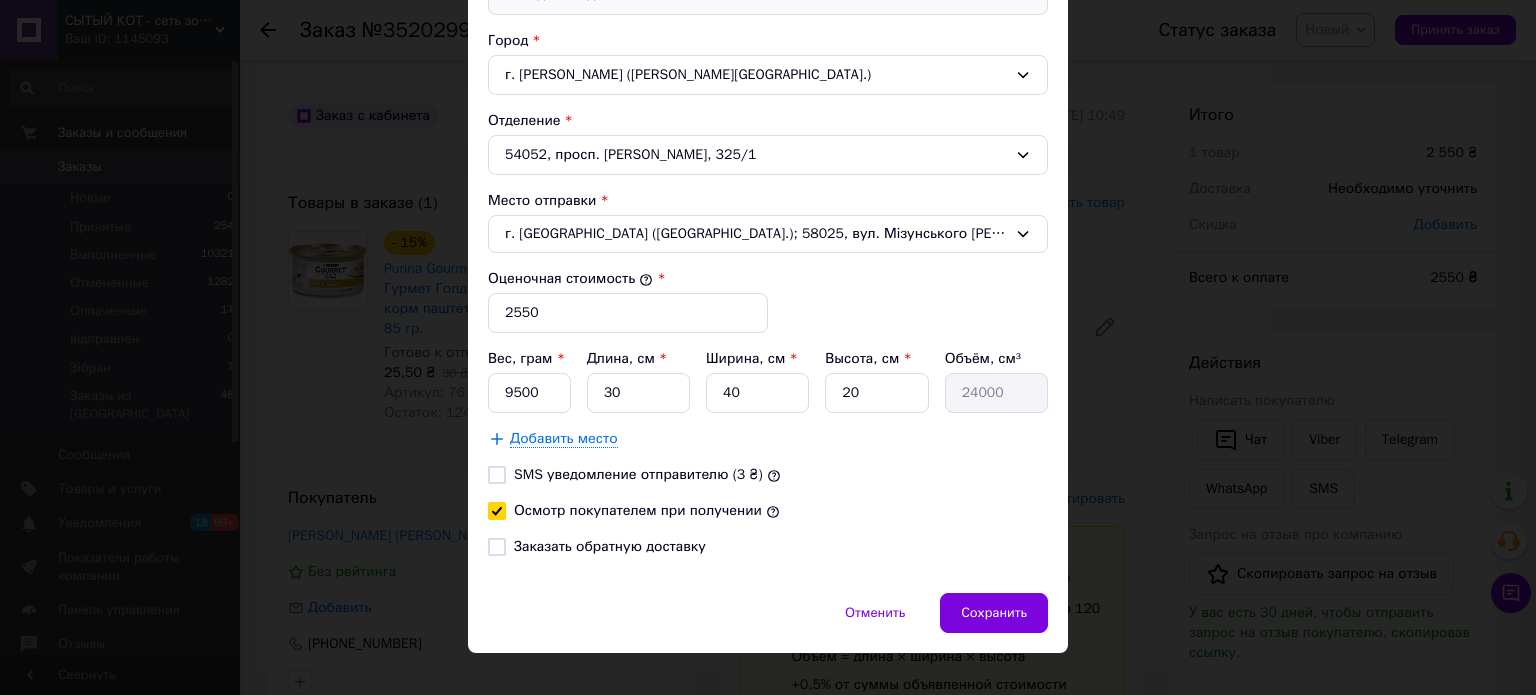 checkbox on "true" 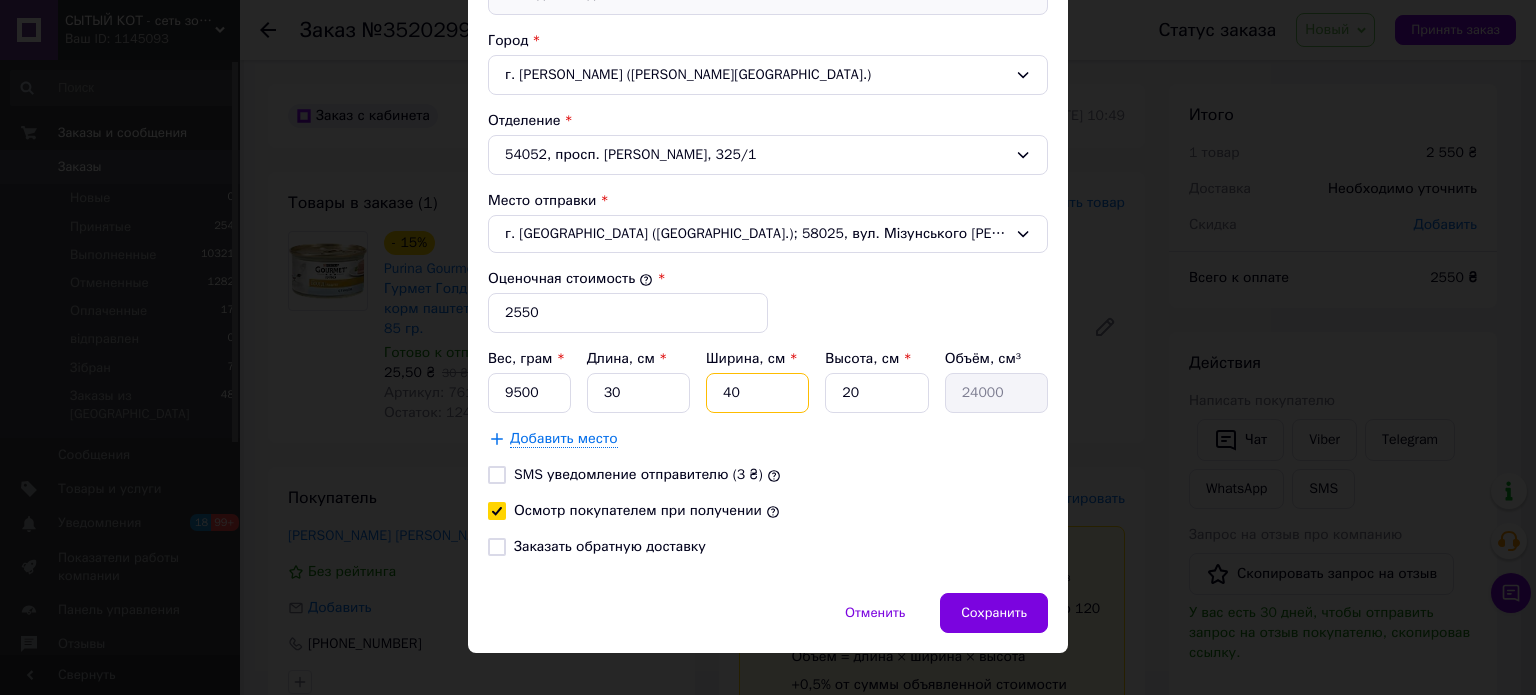click on "40" at bounding box center [757, 393] 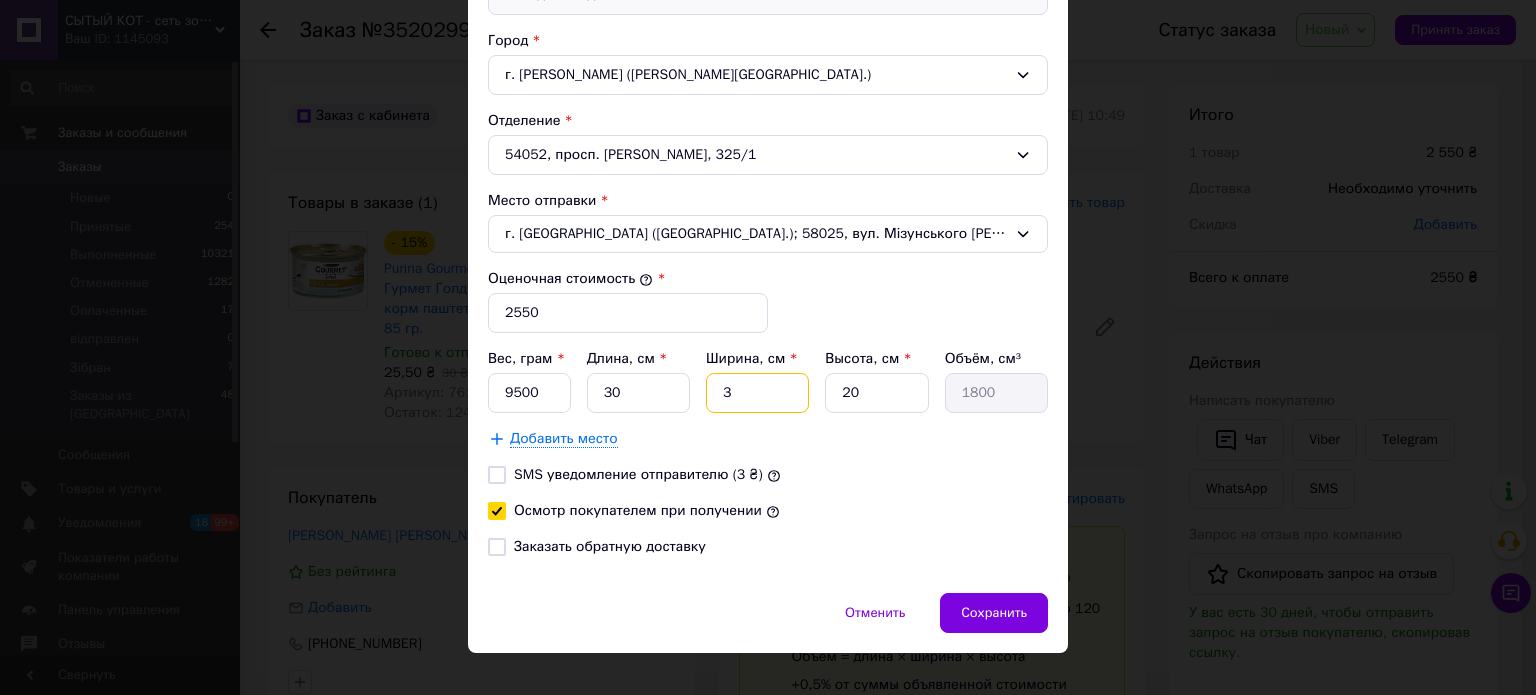 type on "30" 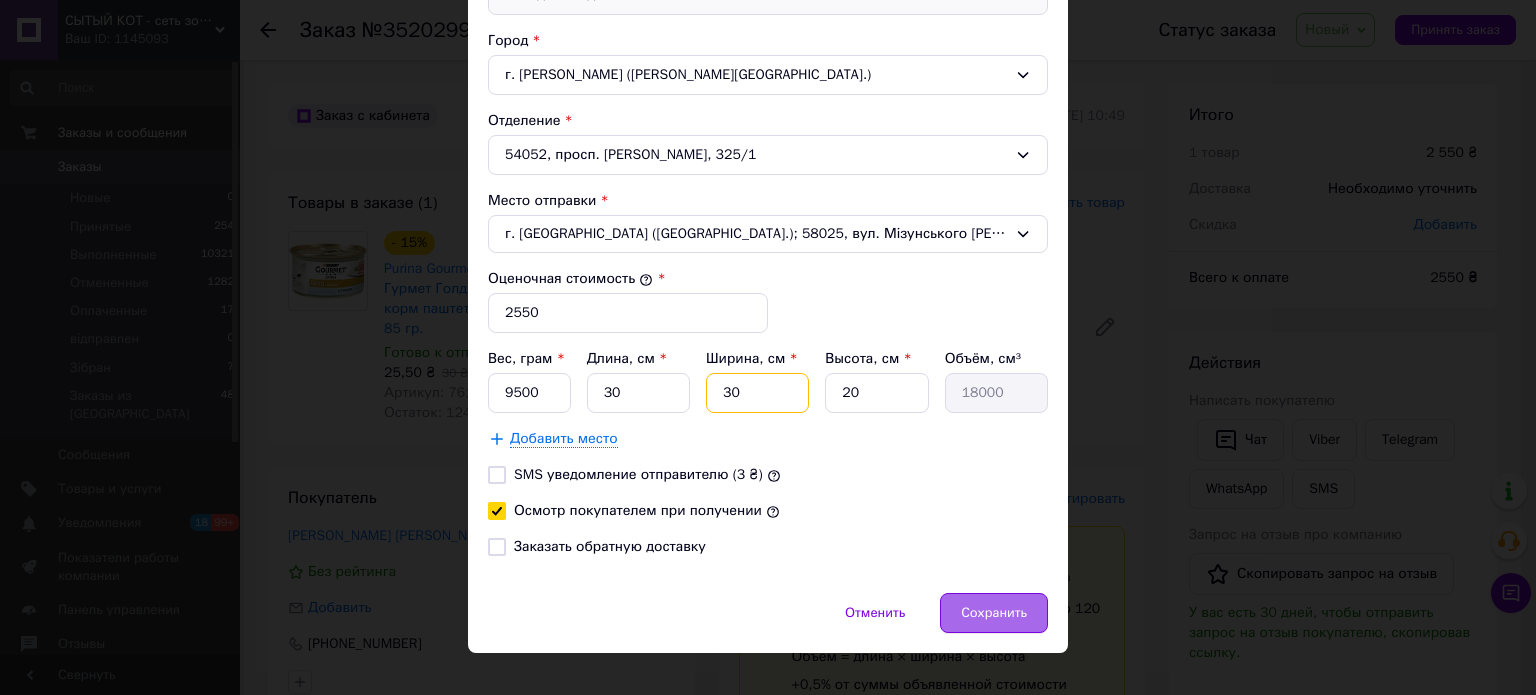 type on "30" 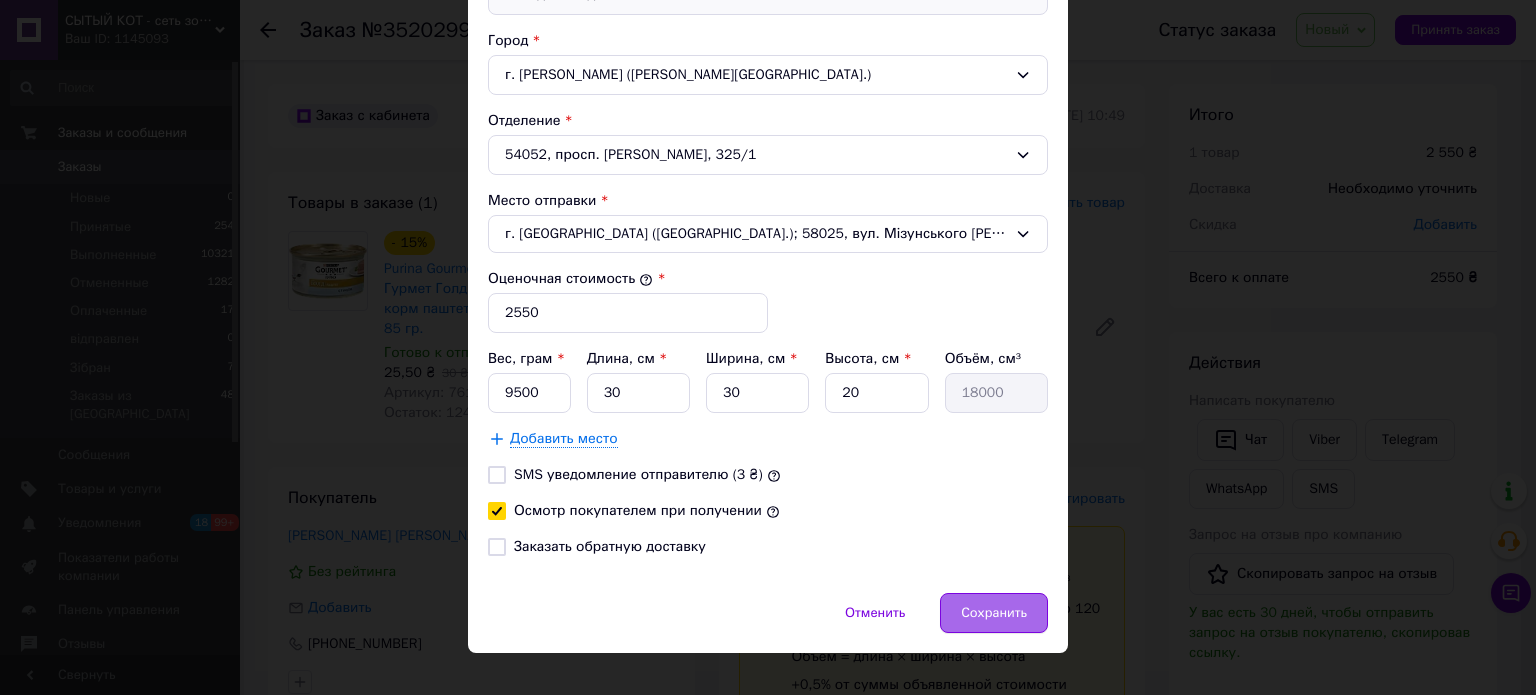 click on "Сохранить" at bounding box center (994, 613) 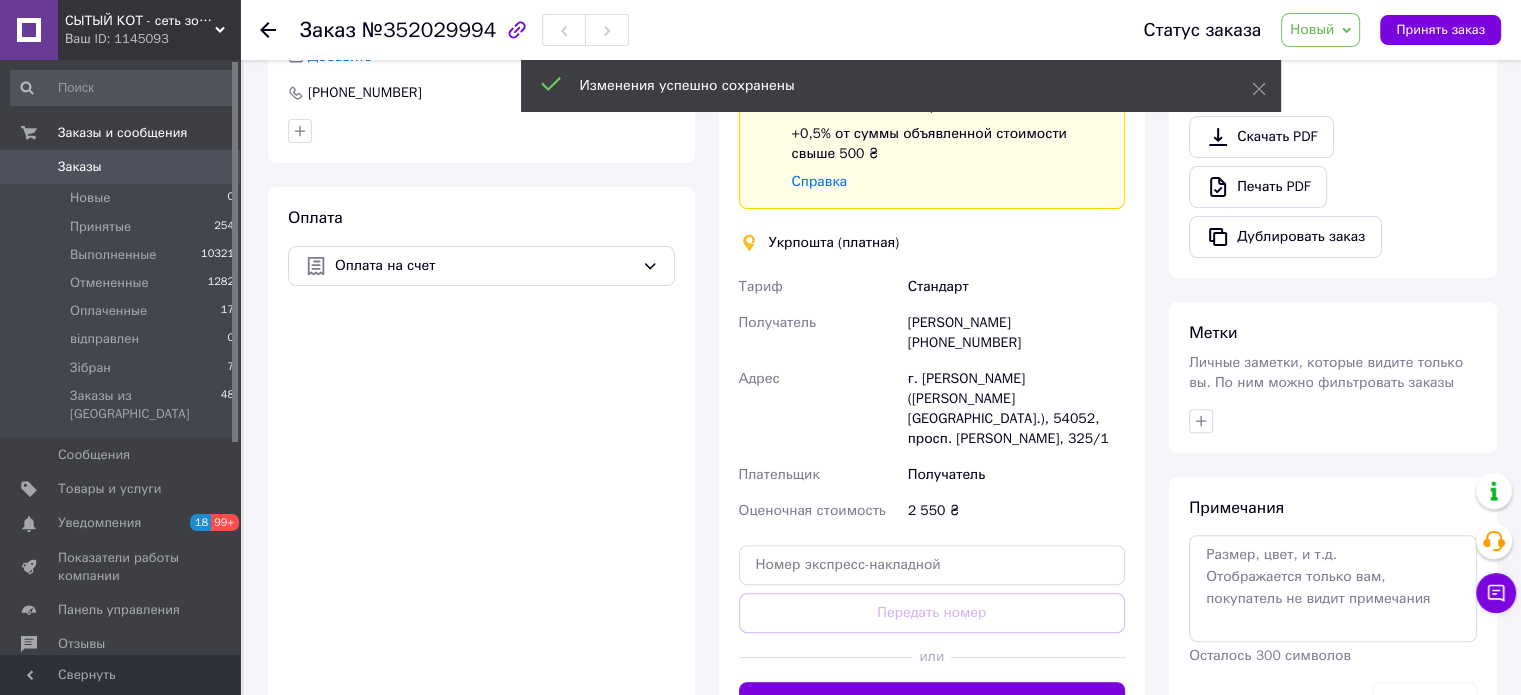 scroll, scrollTop: 560, scrollLeft: 0, axis: vertical 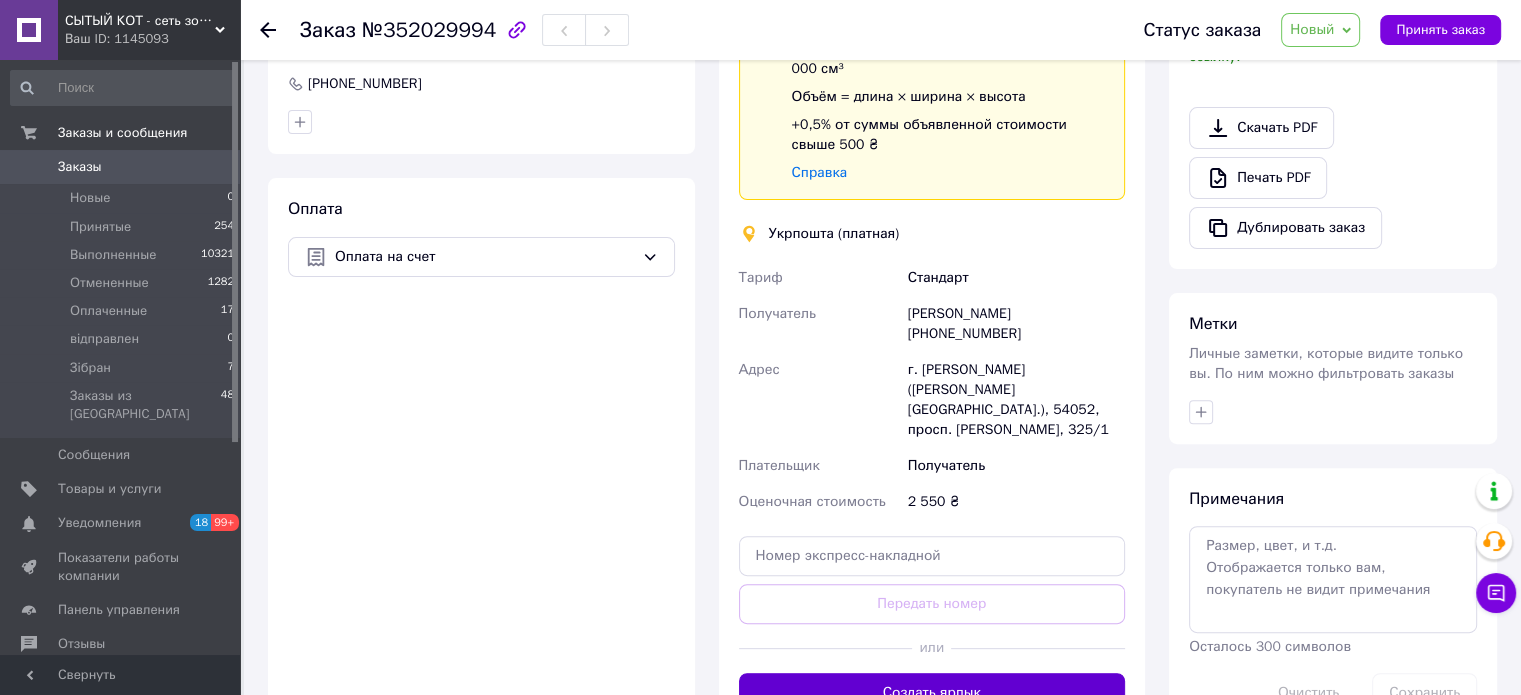 click on "Создать ярлык" at bounding box center (932, 693) 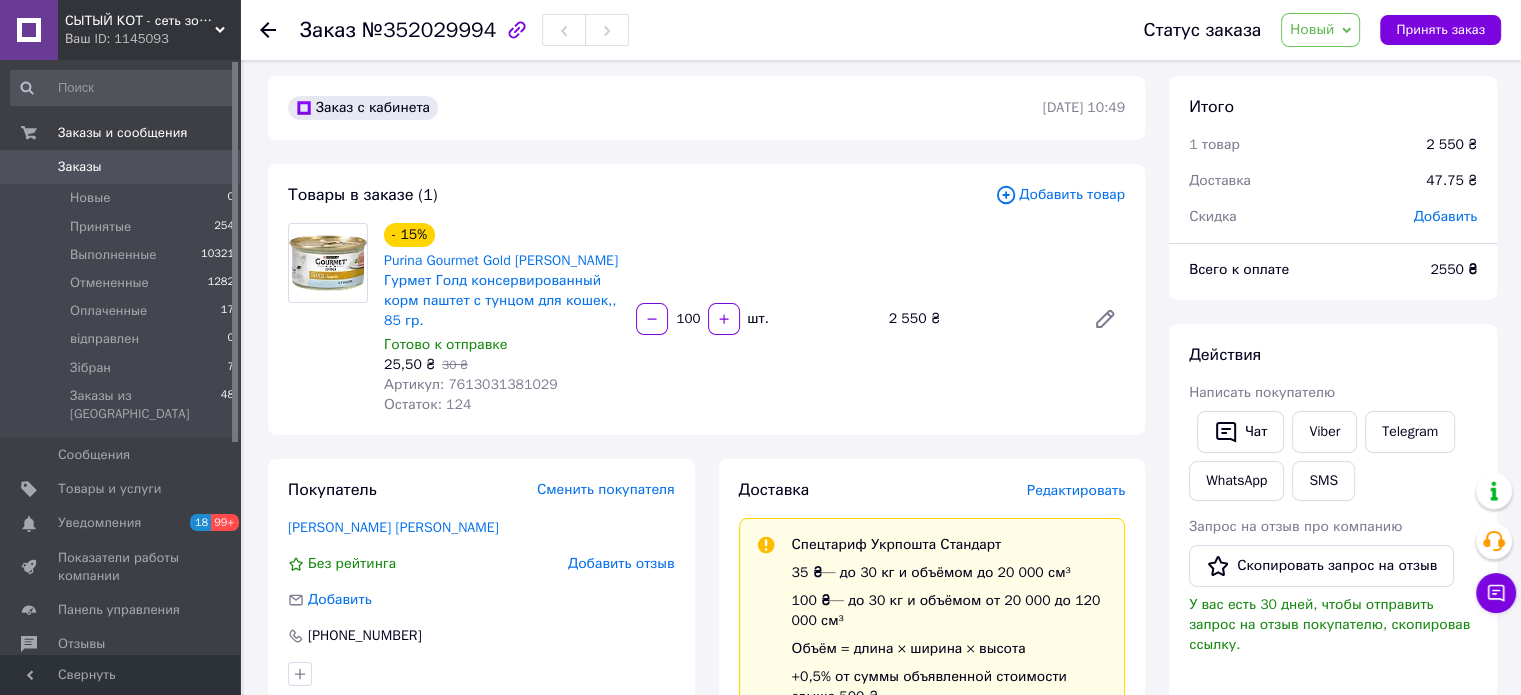 scroll, scrollTop: 0, scrollLeft: 0, axis: both 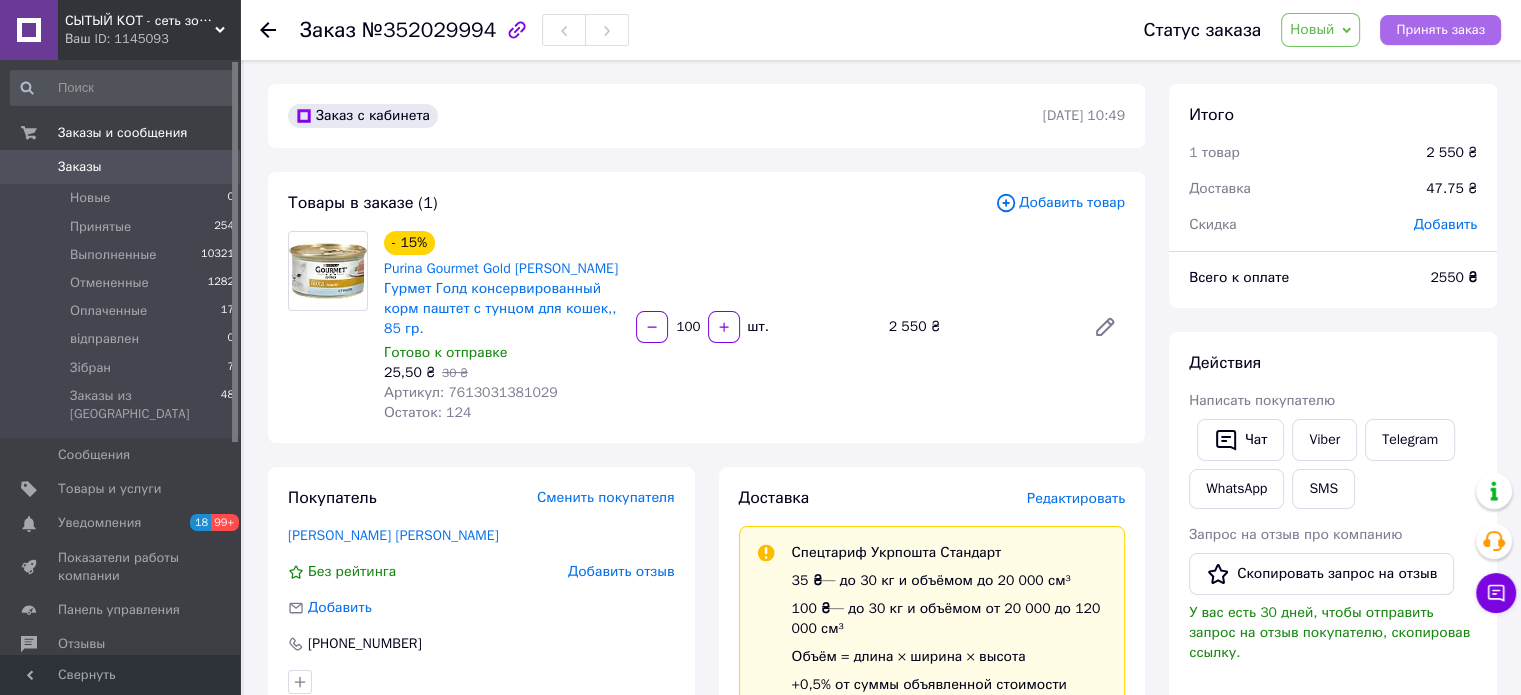 click on "Принять заказ" at bounding box center [1440, 30] 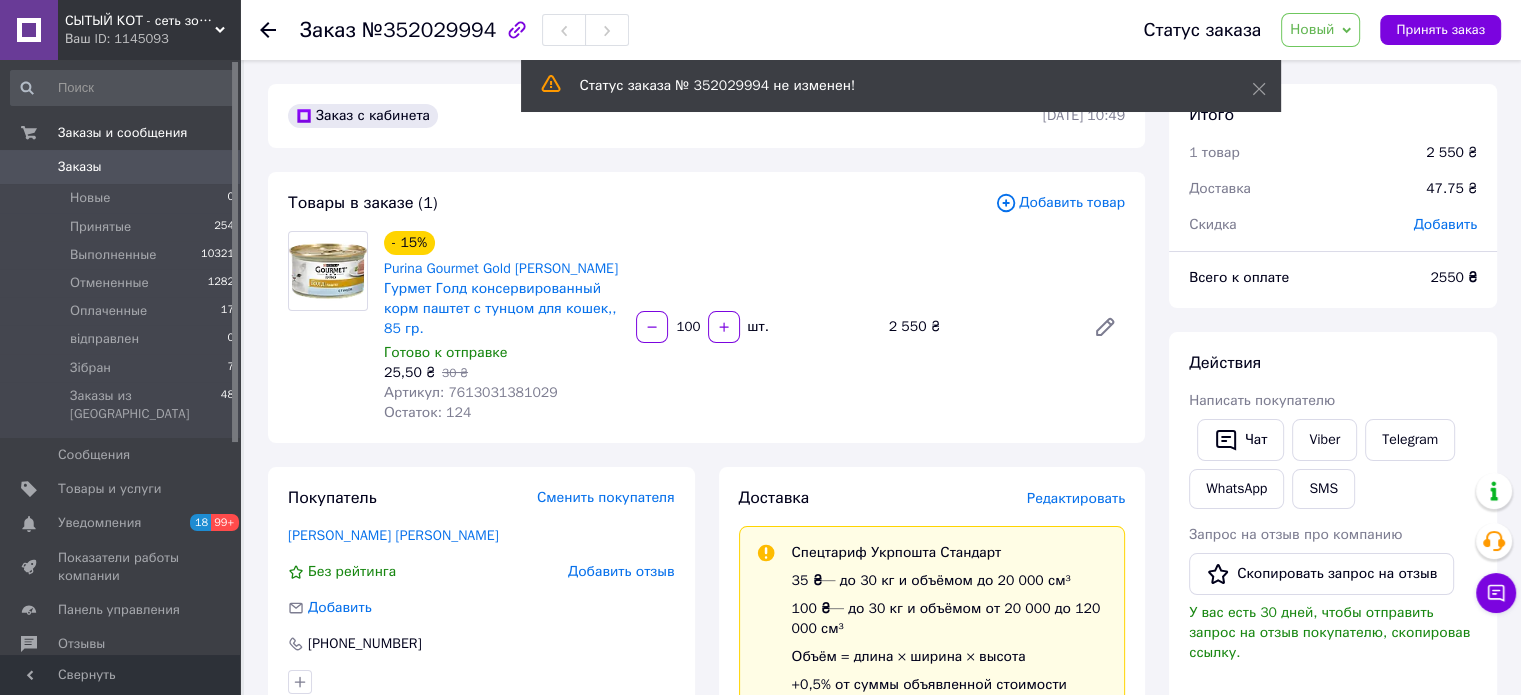 click on "Добавить" at bounding box center [1445, 225] 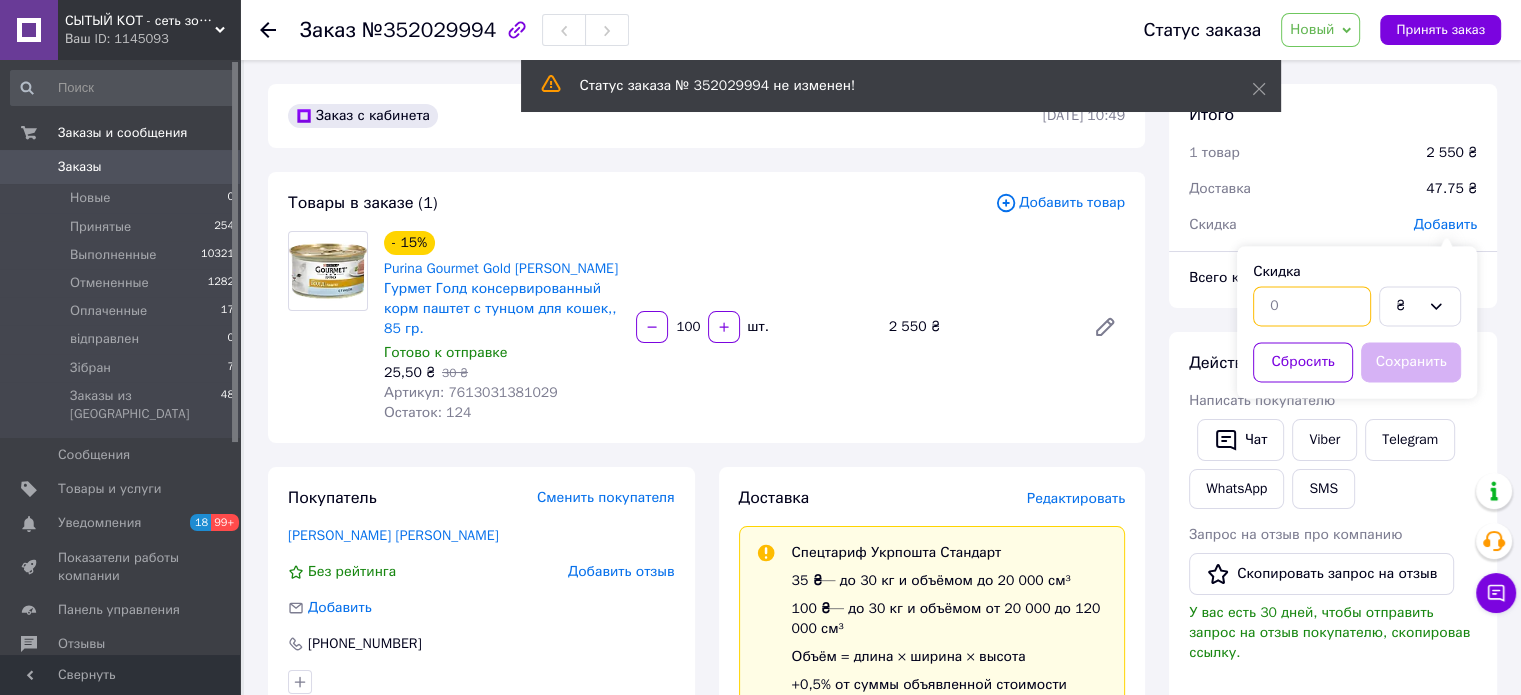 click at bounding box center [1312, 306] 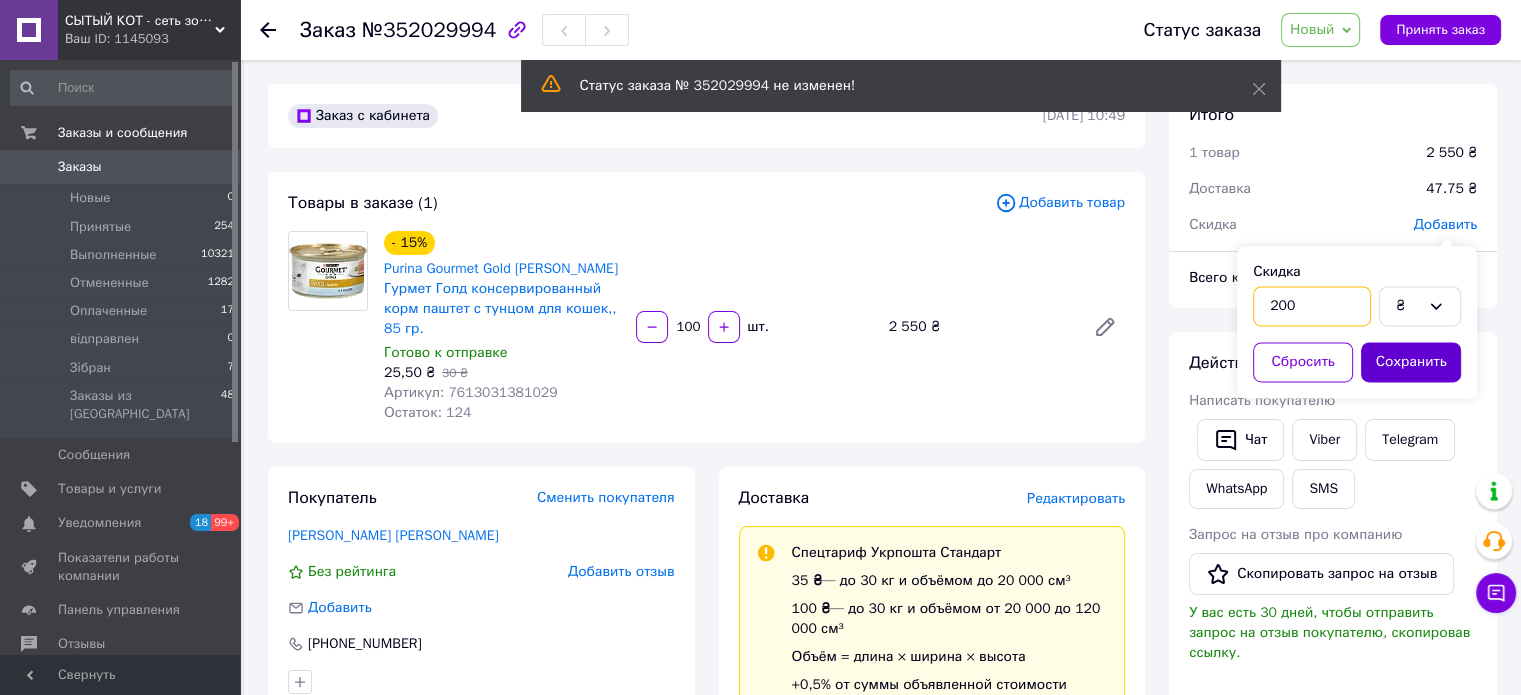 type on "200" 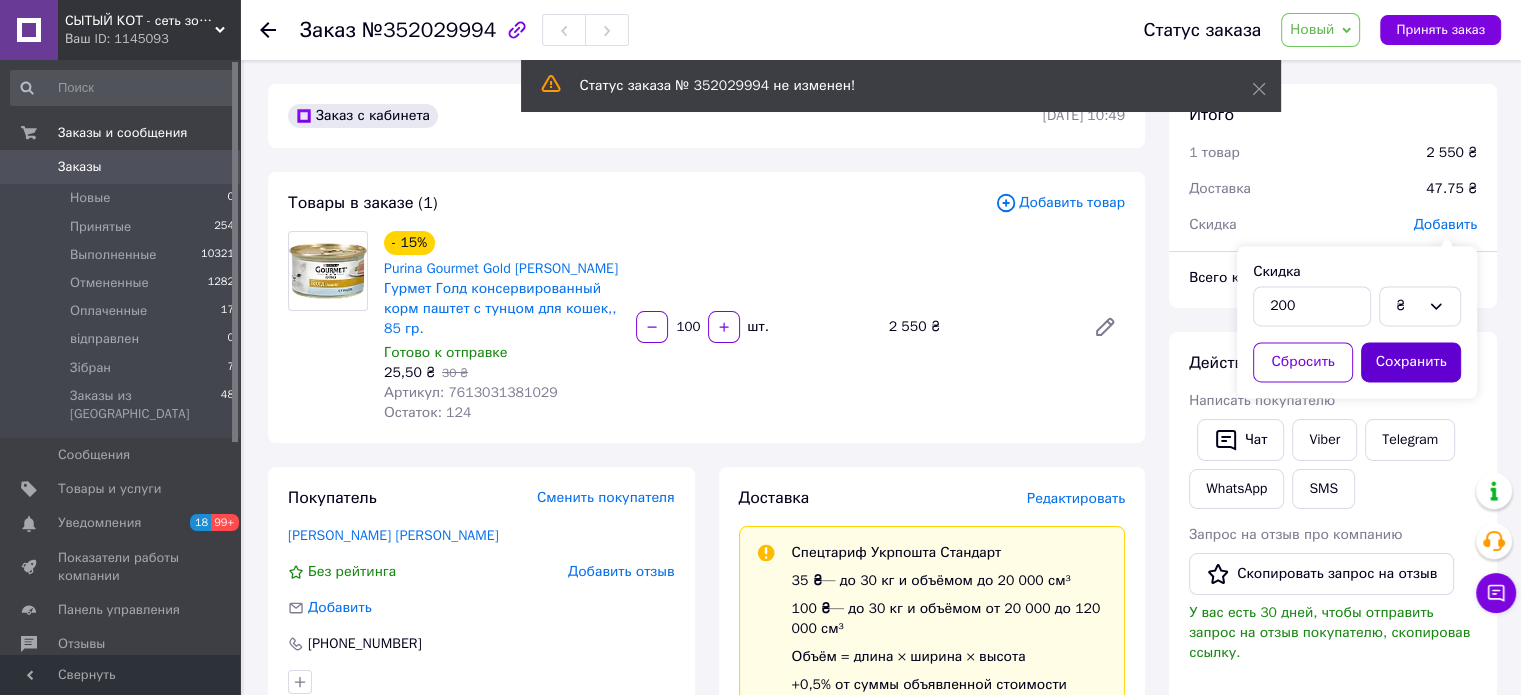 click on "Сохранить" at bounding box center [1411, 362] 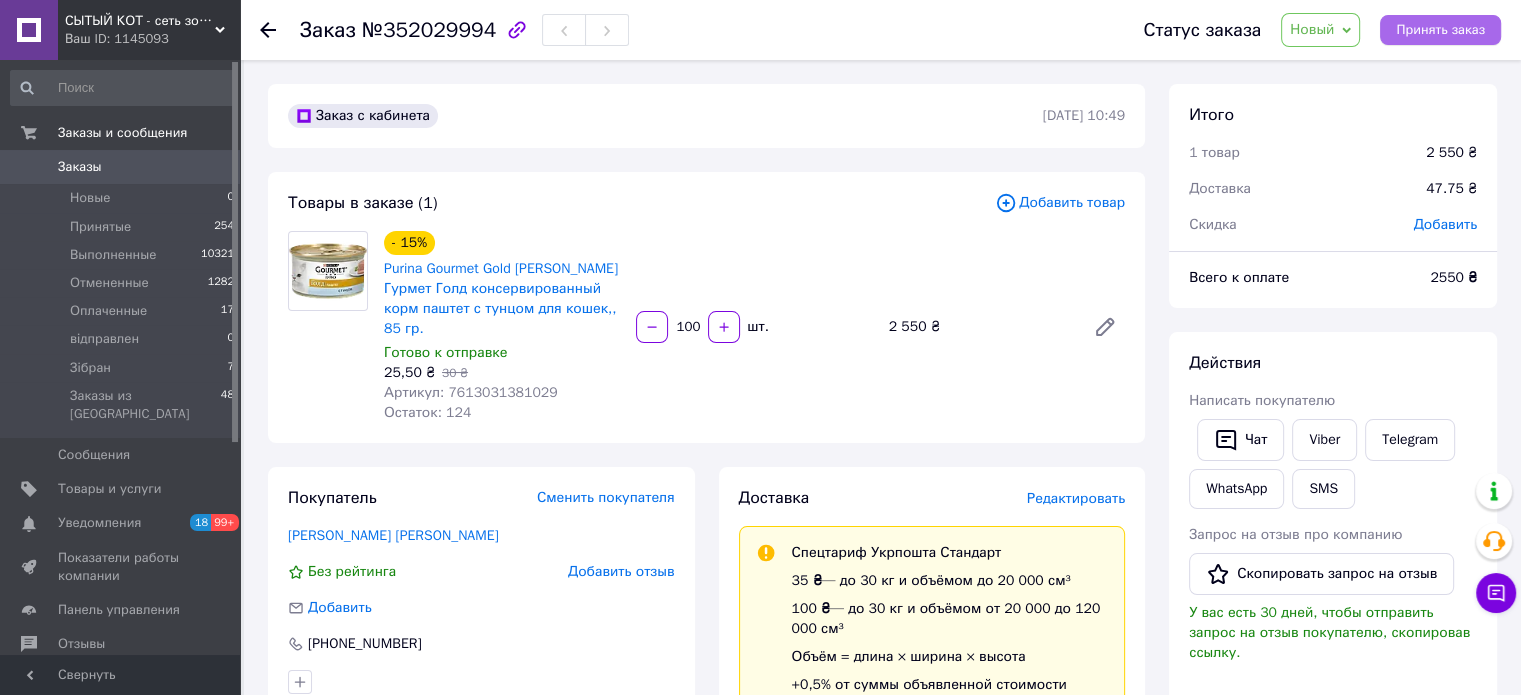 click on "Принять заказ" at bounding box center [1440, 30] 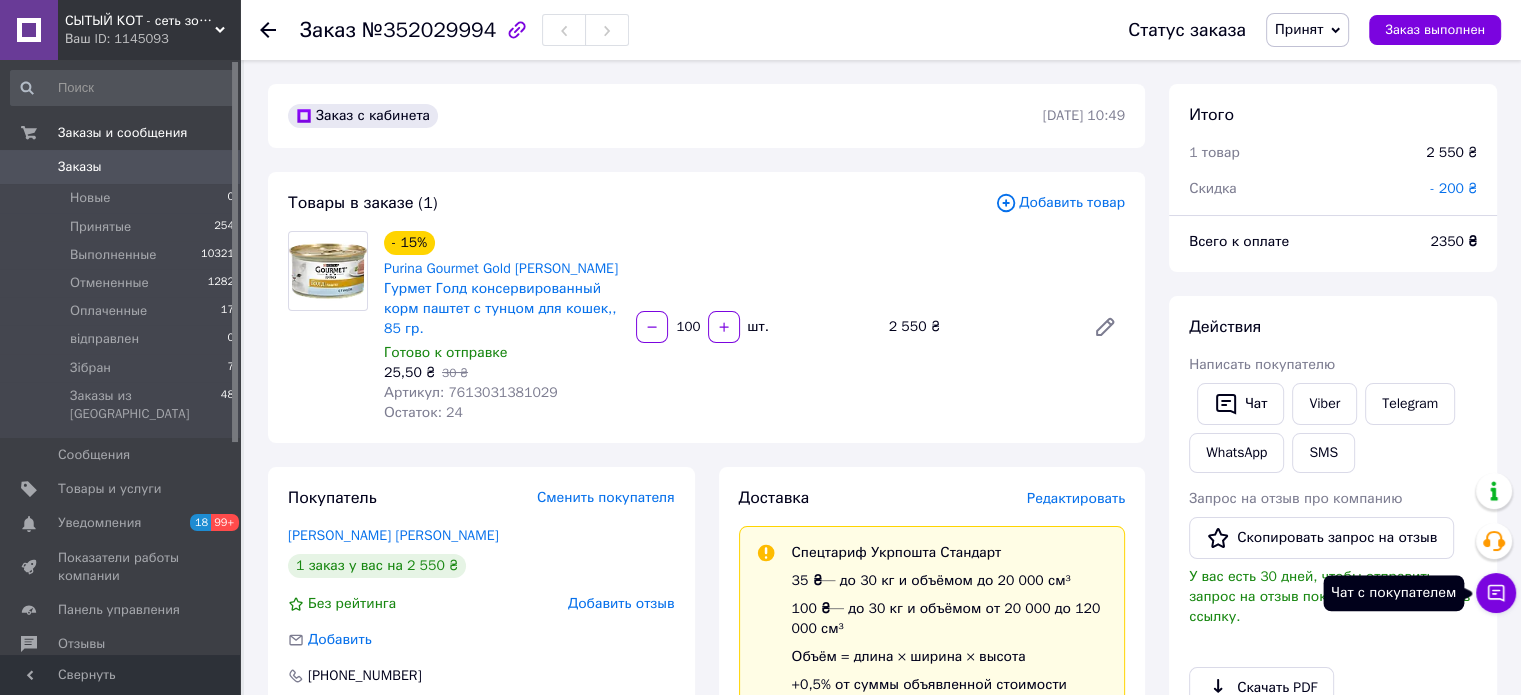 click 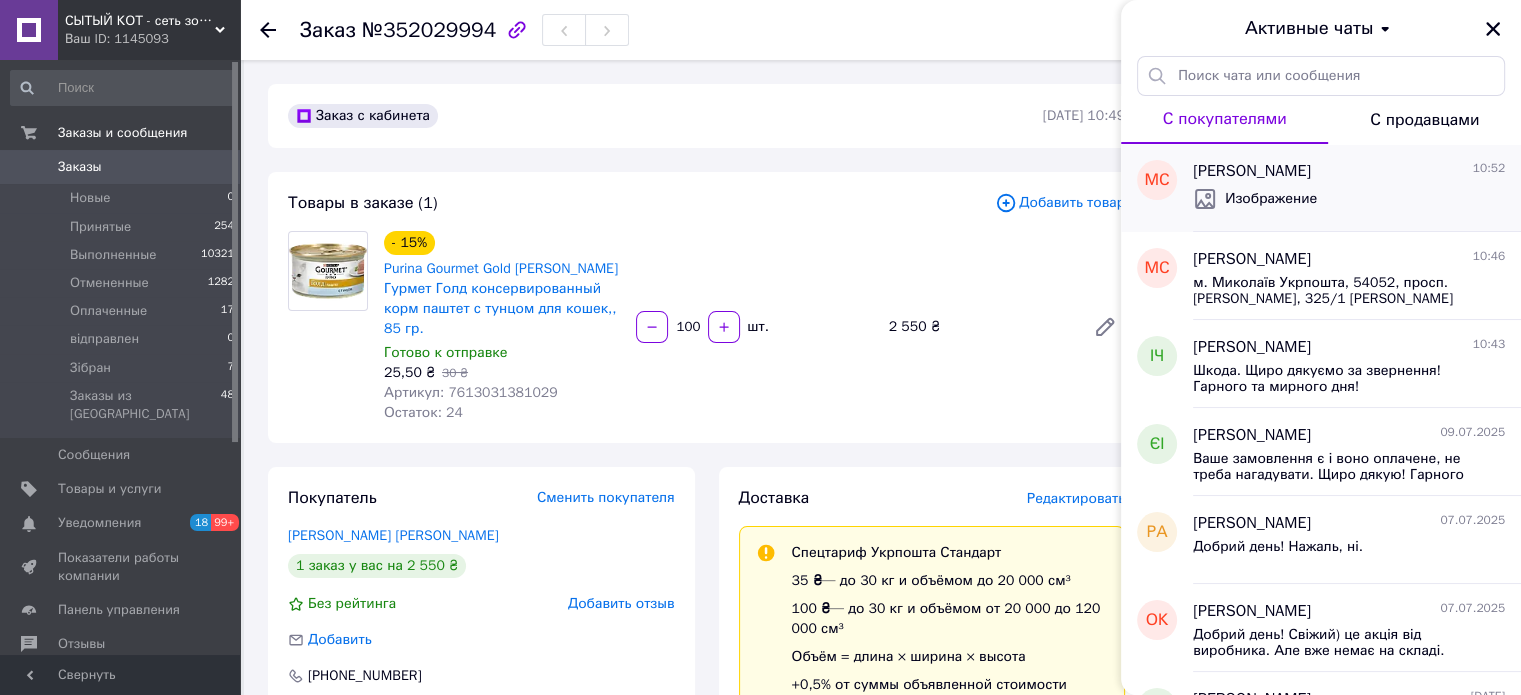 click on "Изображение" at bounding box center [1349, 199] 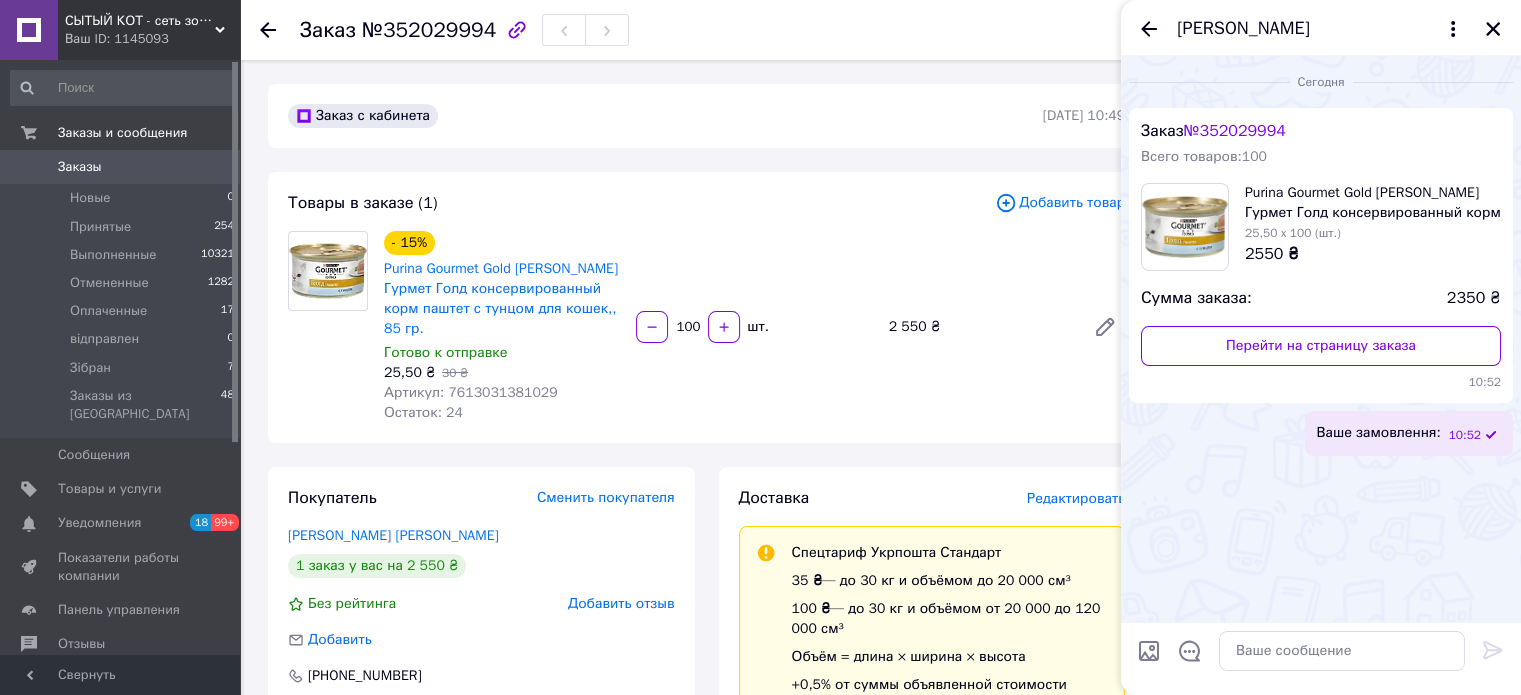 scroll, scrollTop: 25, scrollLeft: 0, axis: vertical 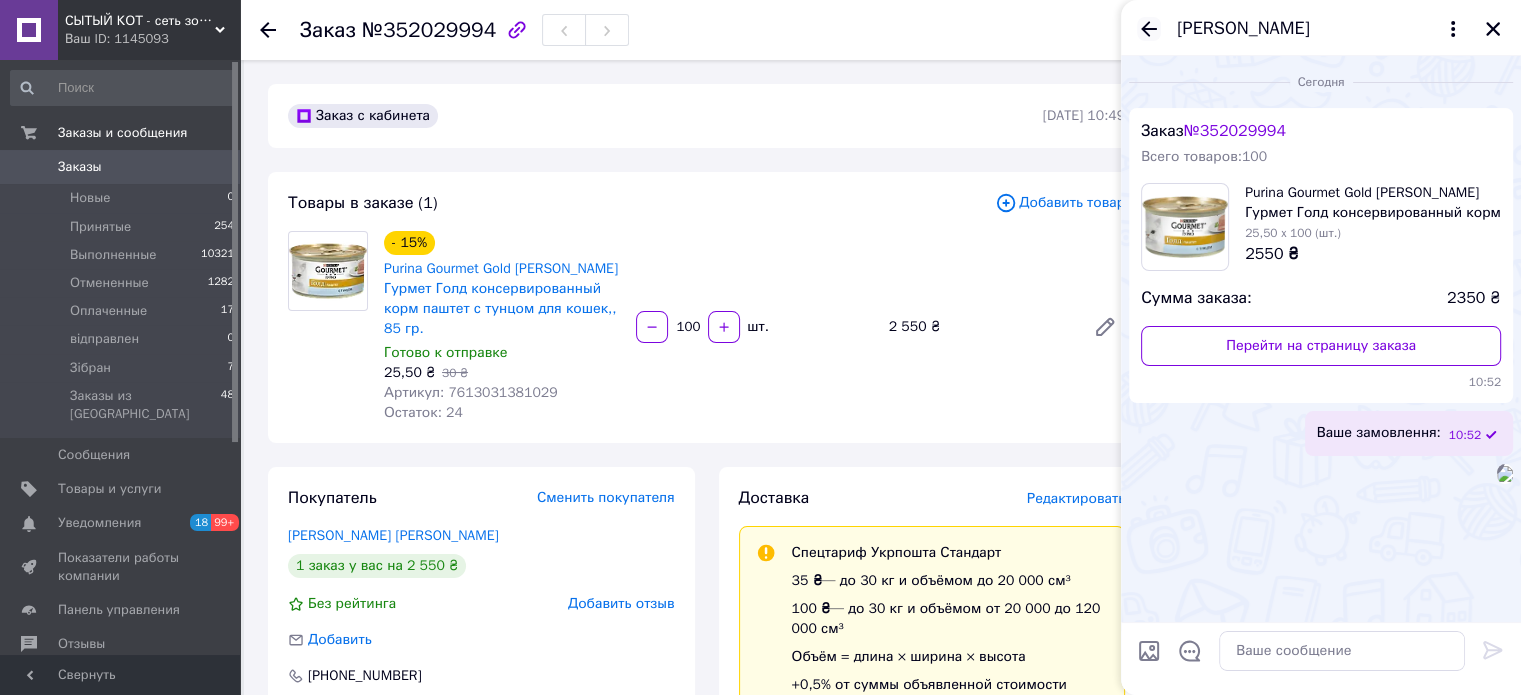 click 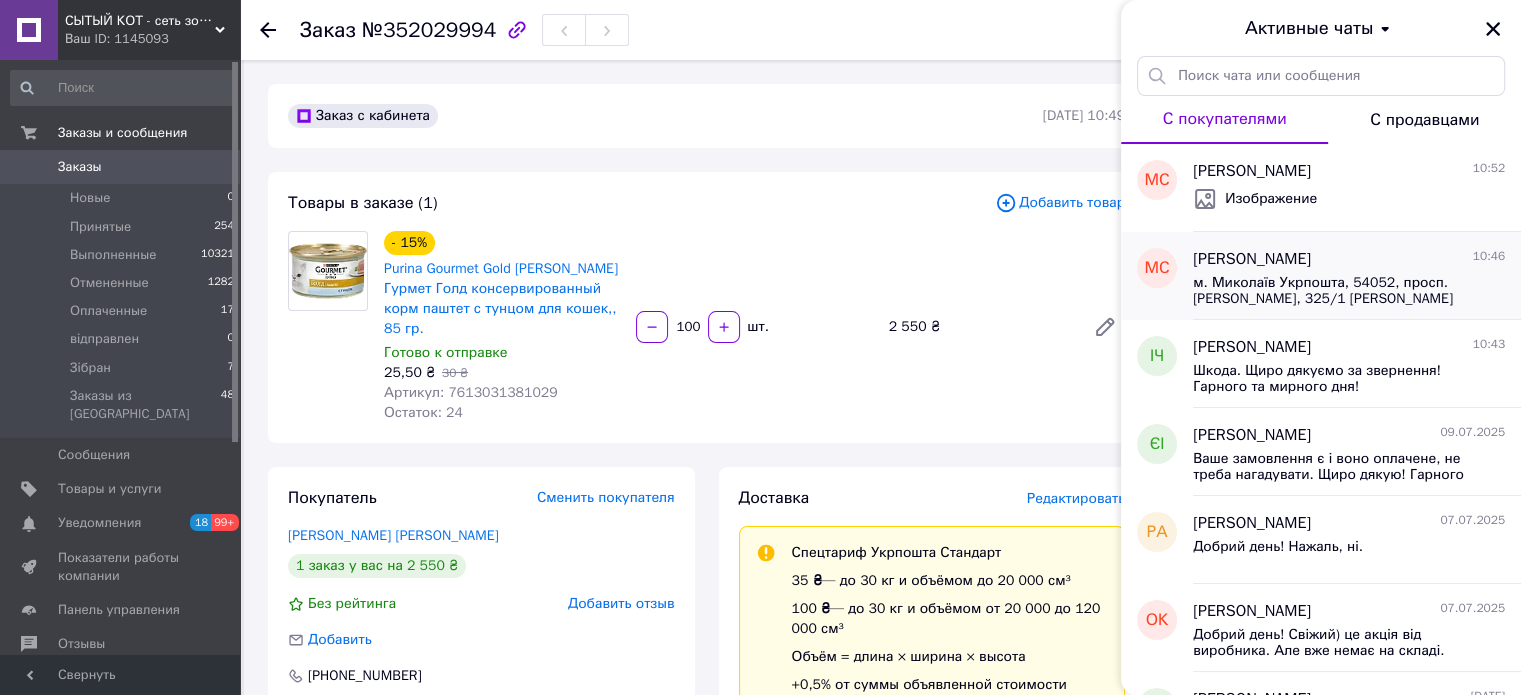 click on "м. Миколаїв Укрпошта, 54052, просп. [PERSON_NAME], 325/1 [PERSON_NAME] [PERSON_NAME]. телеф 0679816430" at bounding box center [1335, 291] 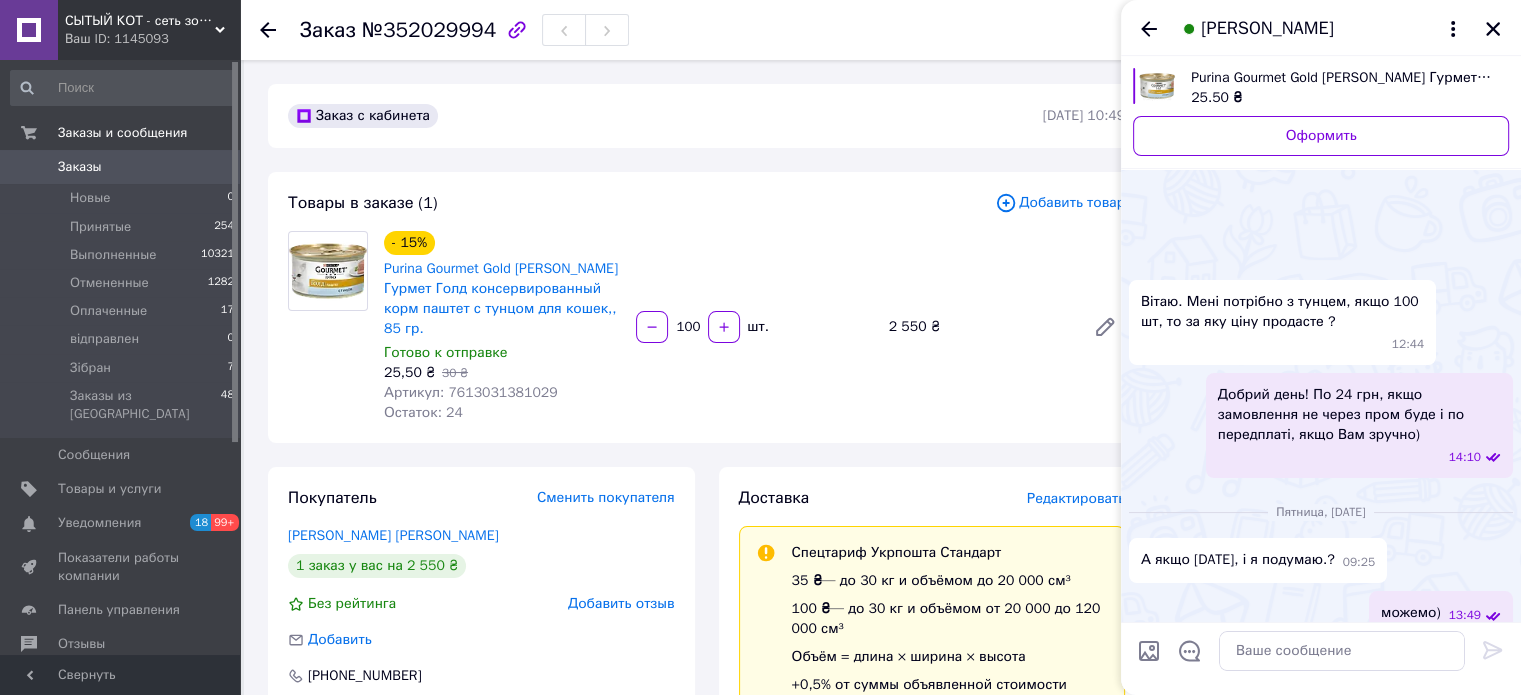 scroll, scrollTop: 240, scrollLeft: 0, axis: vertical 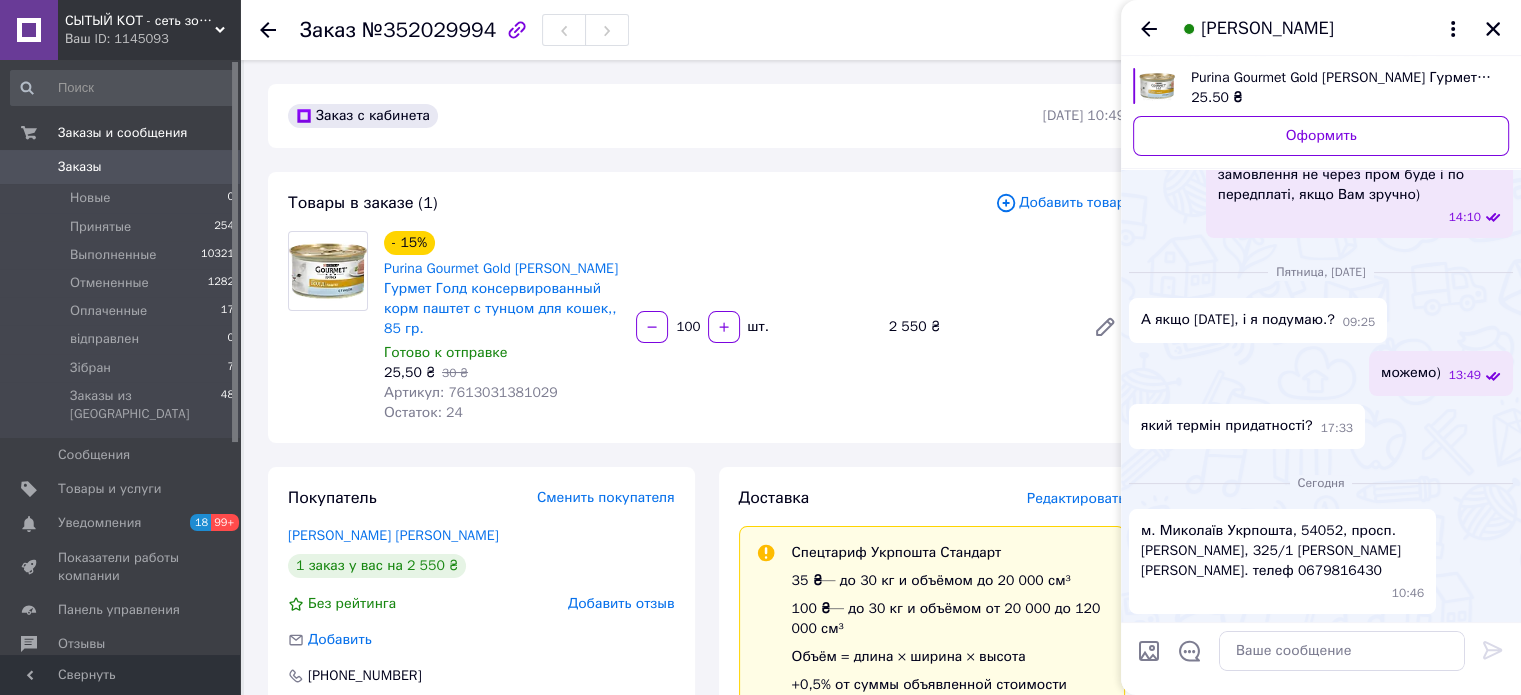 click on "Сегодня м. Миколаїв Укрпошта, 54052, просп. [PERSON_NAME], 325/1 [PERSON_NAME] [PERSON_NAME]. телеф 0679816430 10:46" at bounding box center (1321, 539) 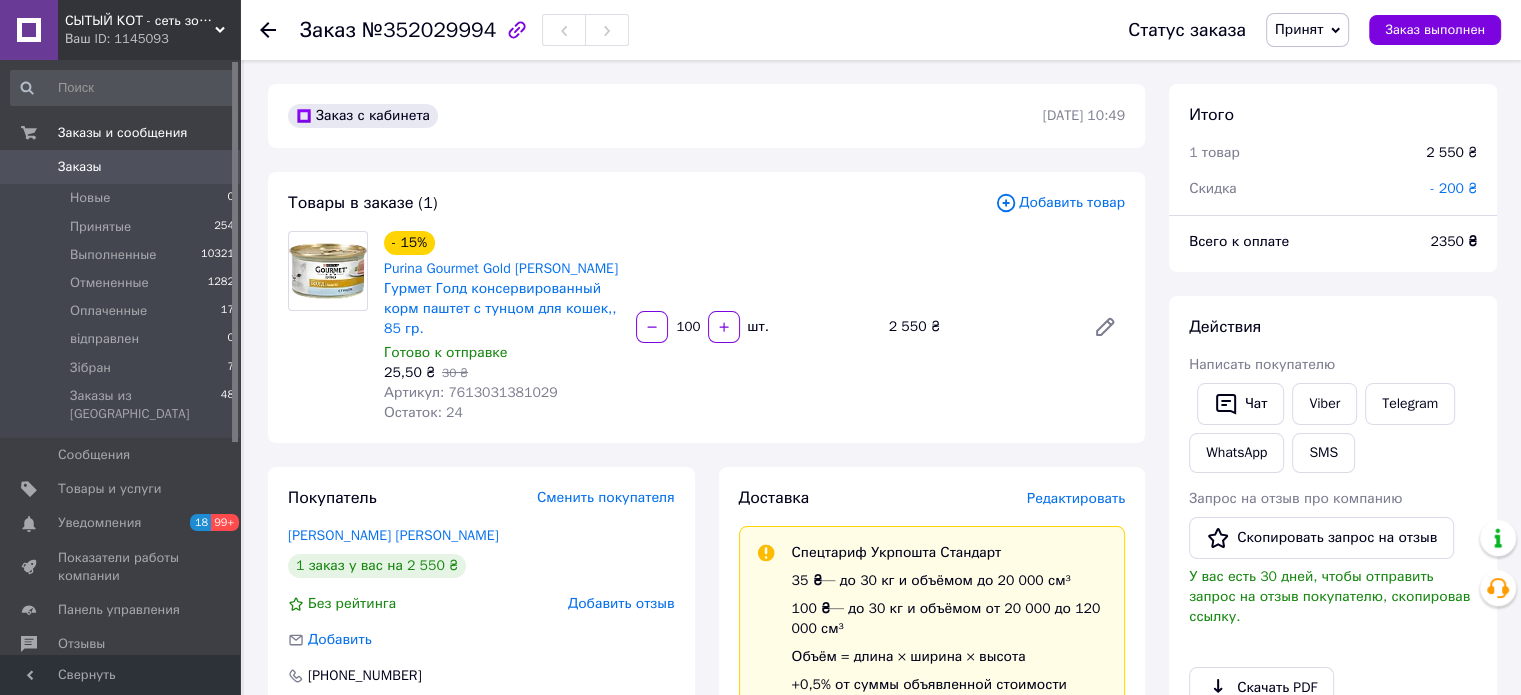scroll, scrollTop: 608, scrollLeft: 0, axis: vertical 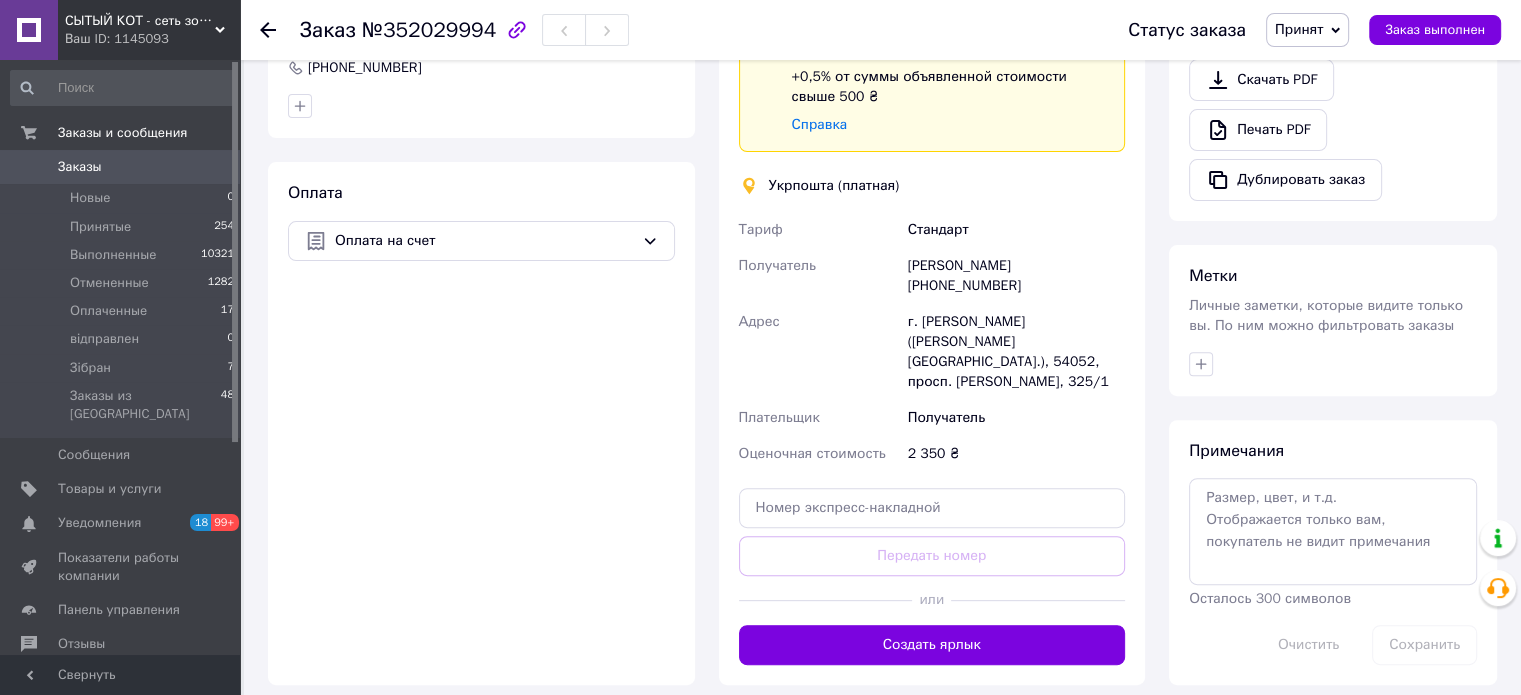 click on "Заказы" at bounding box center (121, 167) 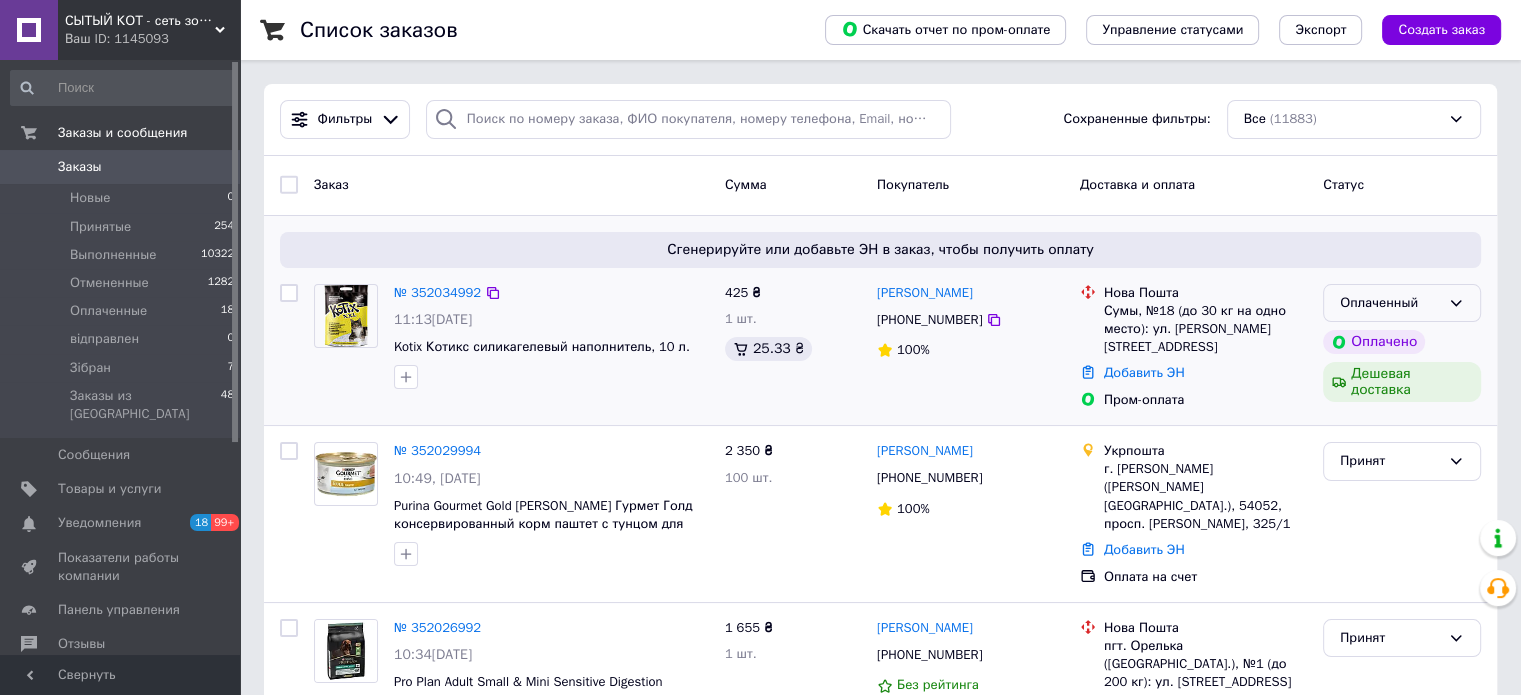 click on "Оплаченный" at bounding box center (1402, 303) 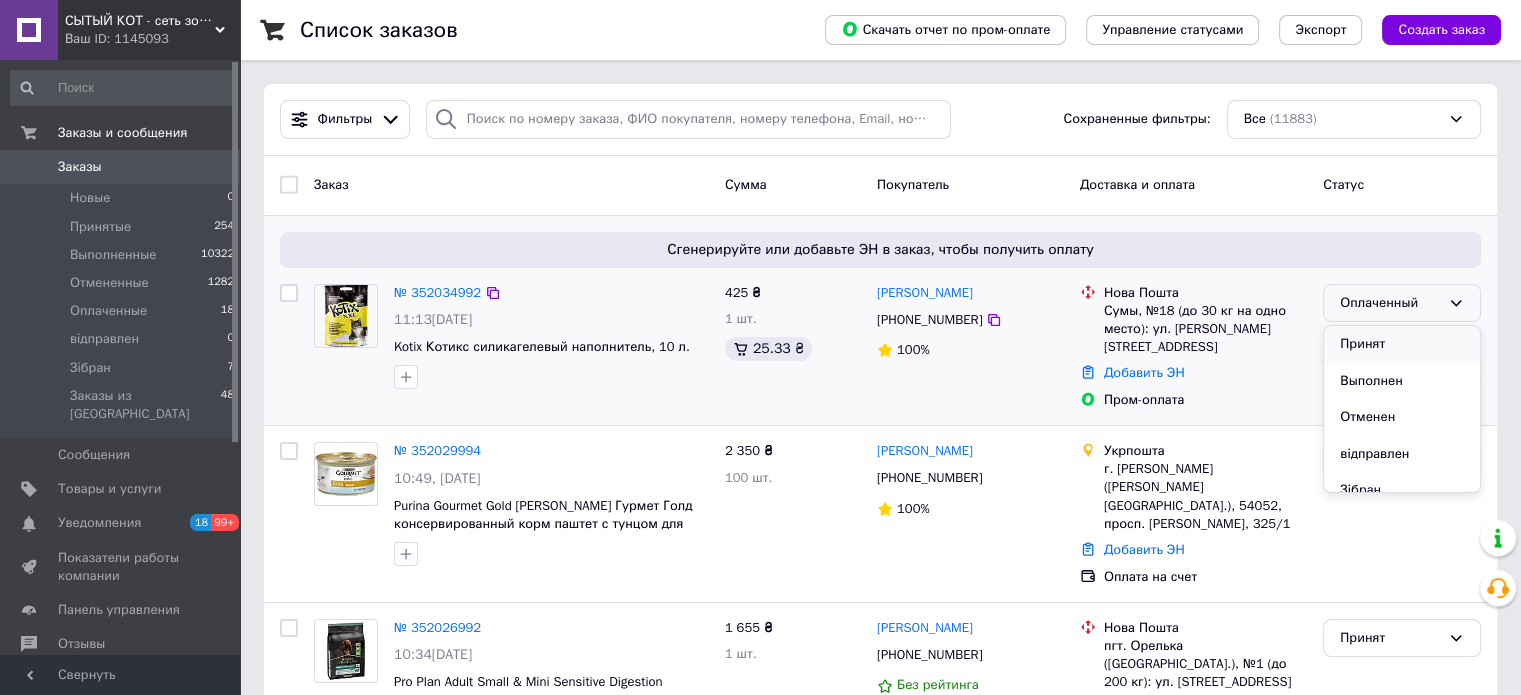 click on "Принят" at bounding box center [1402, 344] 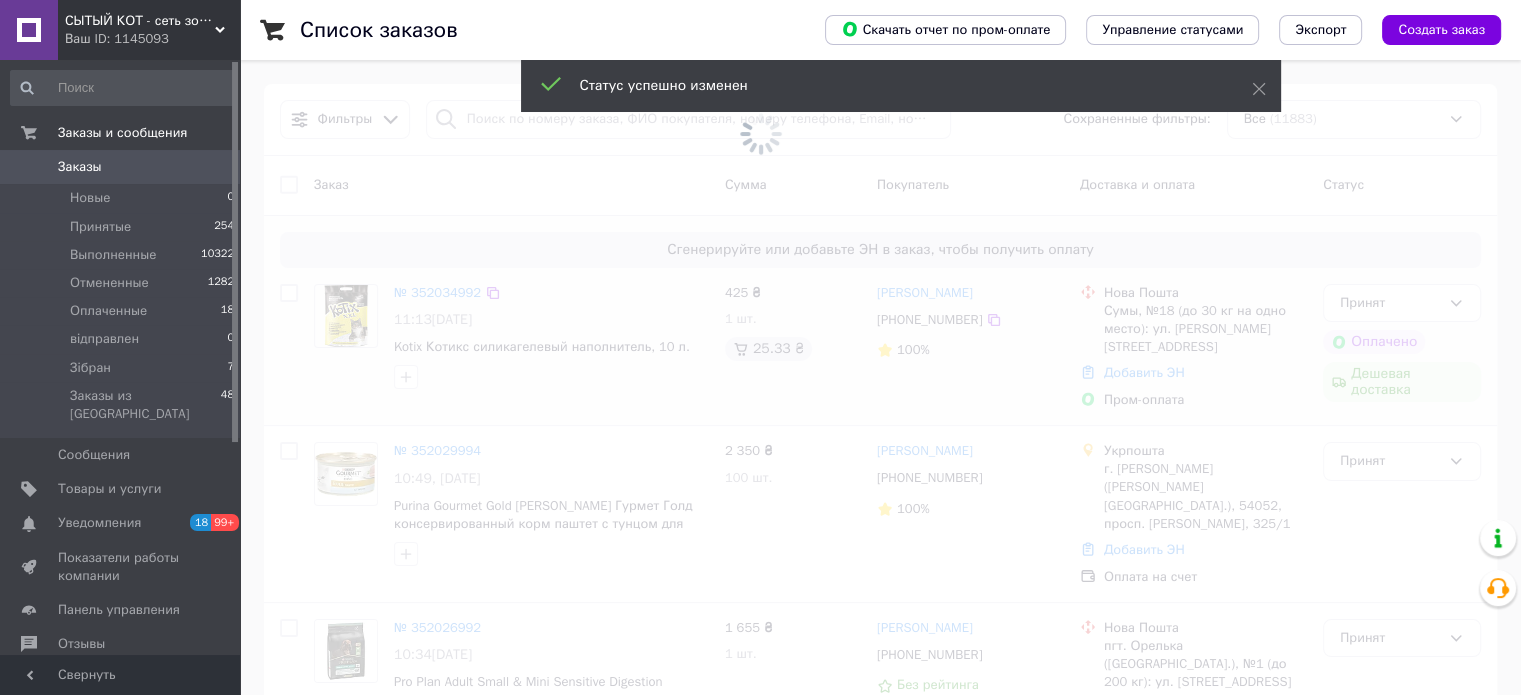 click at bounding box center (760, 347) 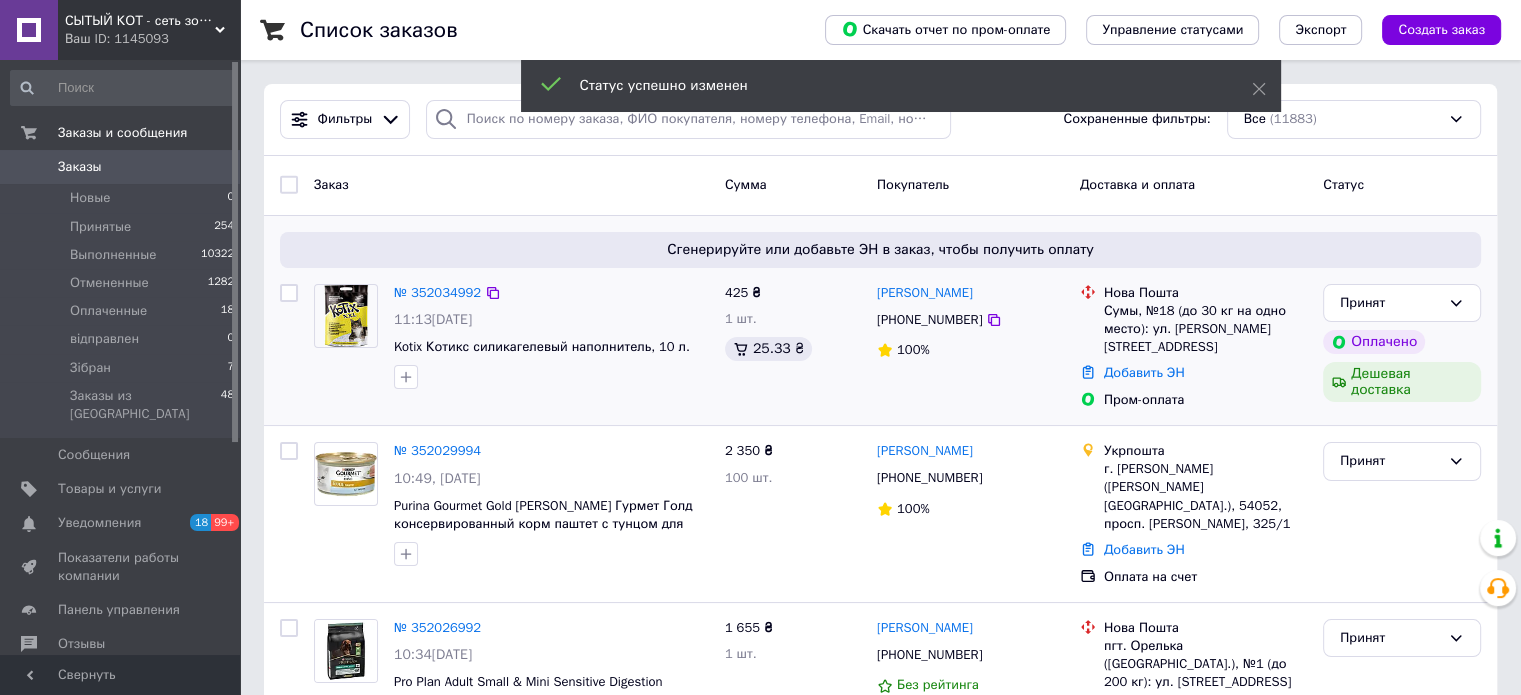 click on "Принят" at bounding box center (1402, 461) 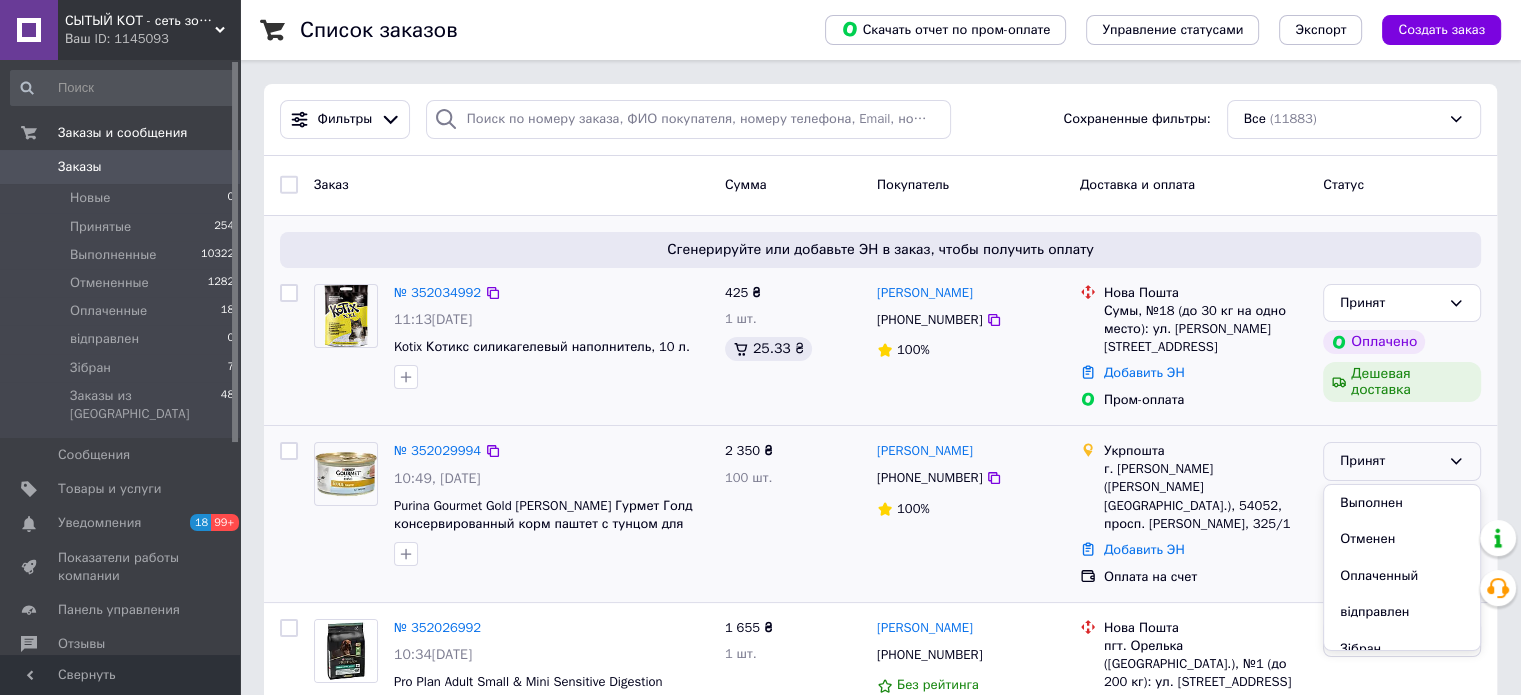 click on "Принят" at bounding box center [1390, 461] 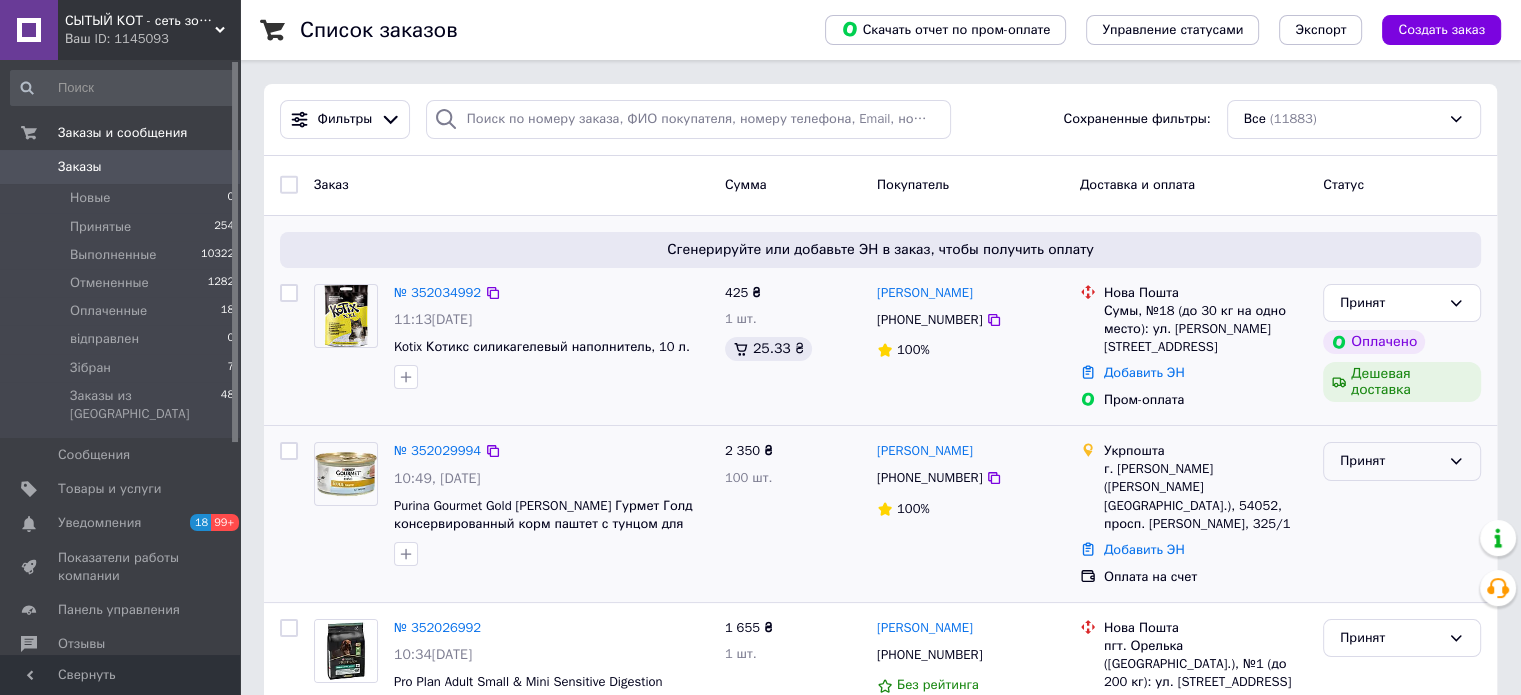 click on "Принят" at bounding box center [1390, 461] 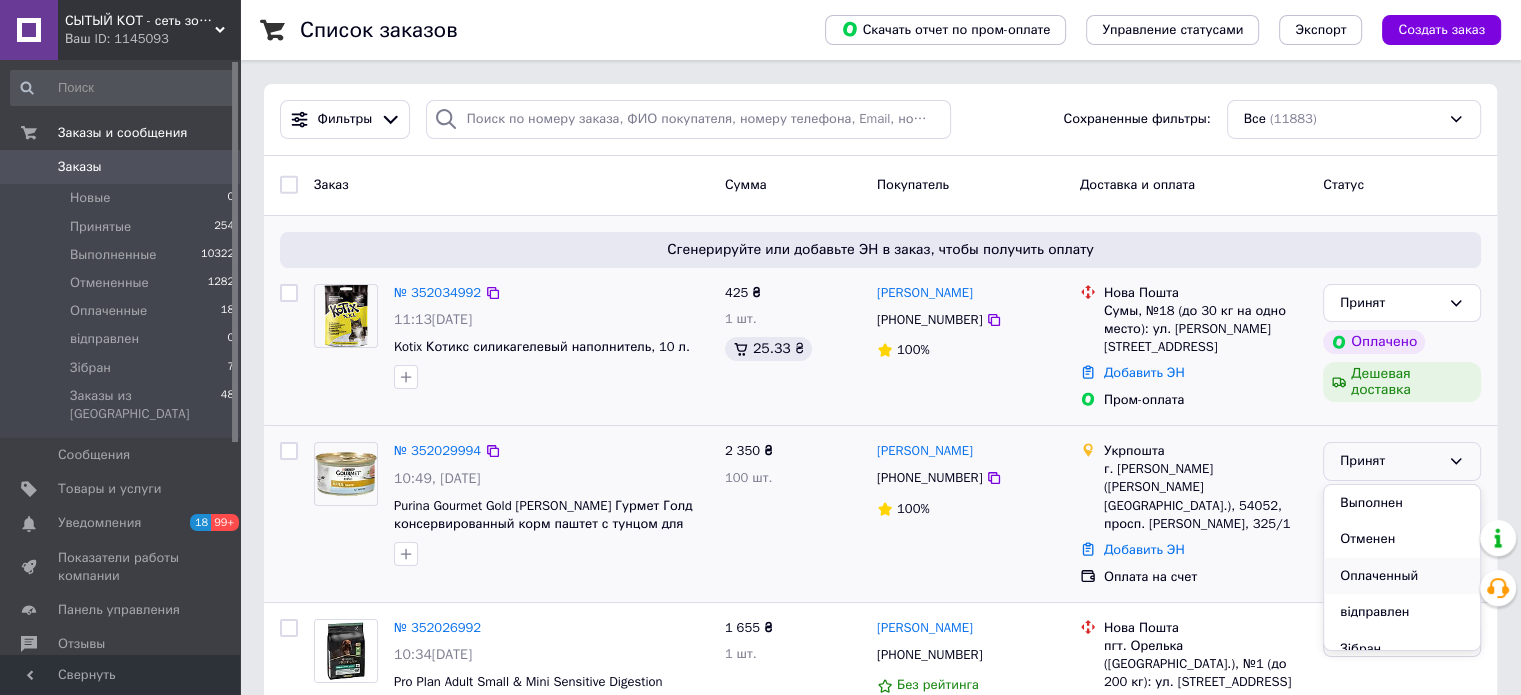 click on "Оплаченный" at bounding box center [1402, 576] 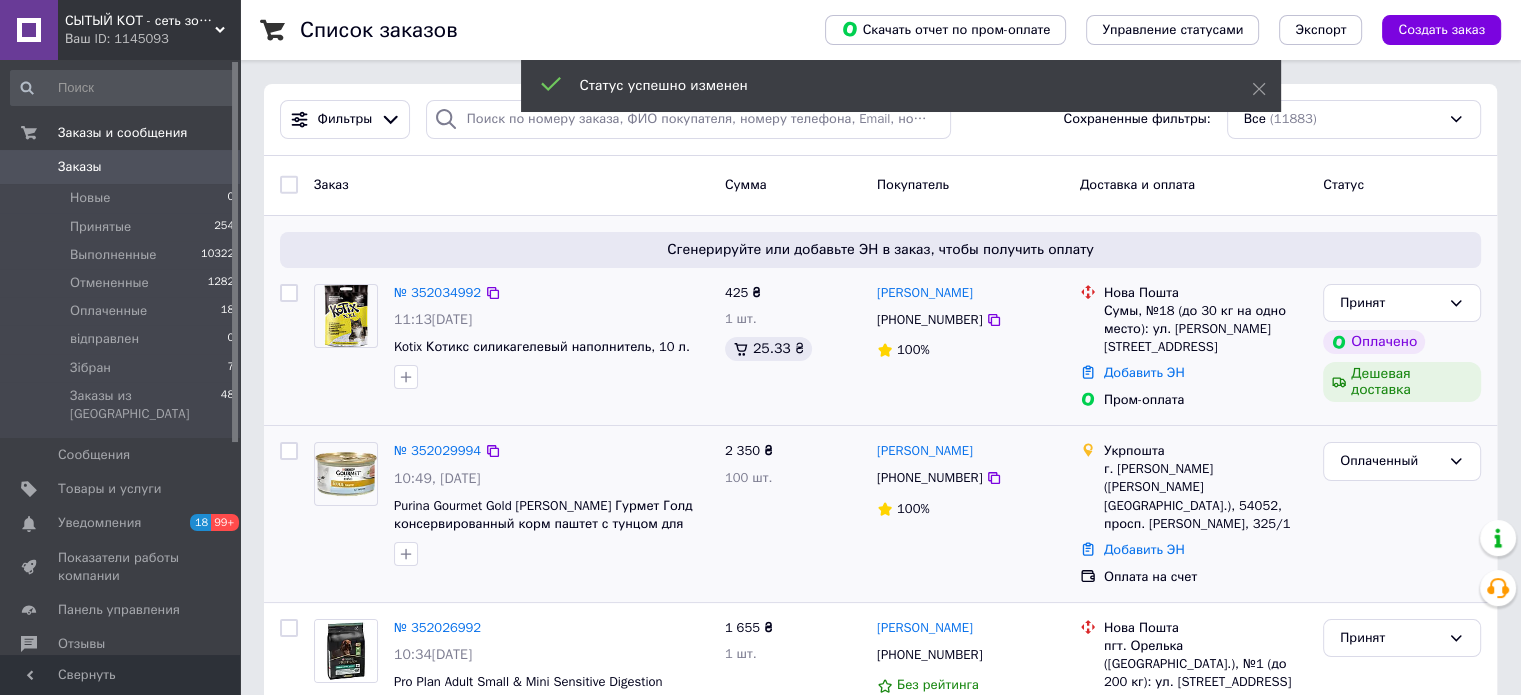 click on "[PERSON_NAME]" at bounding box center (925, 293) 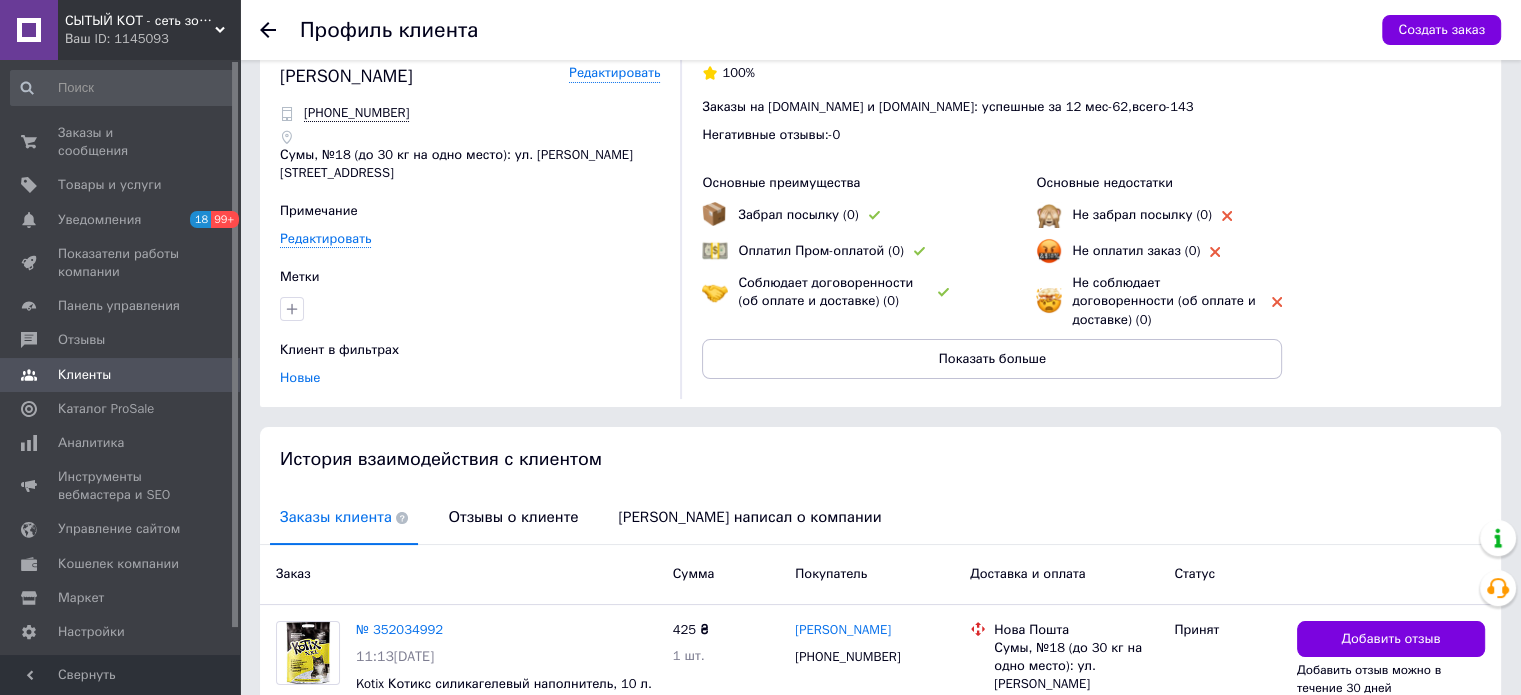 scroll, scrollTop: 0, scrollLeft: 0, axis: both 